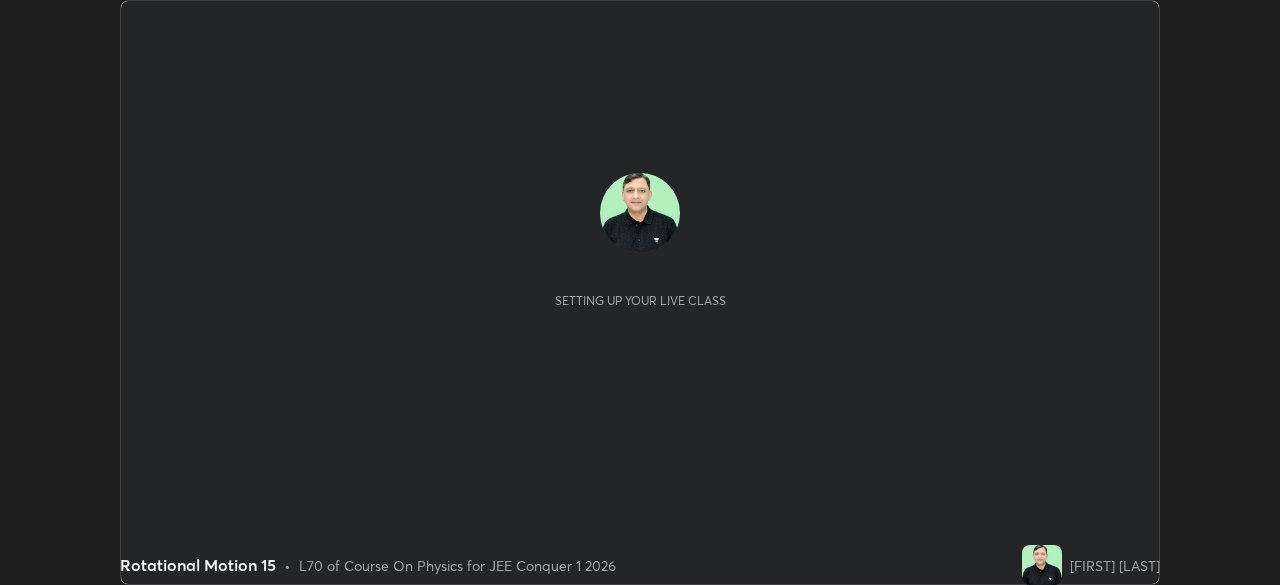 scroll, scrollTop: 0, scrollLeft: 0, axis: both 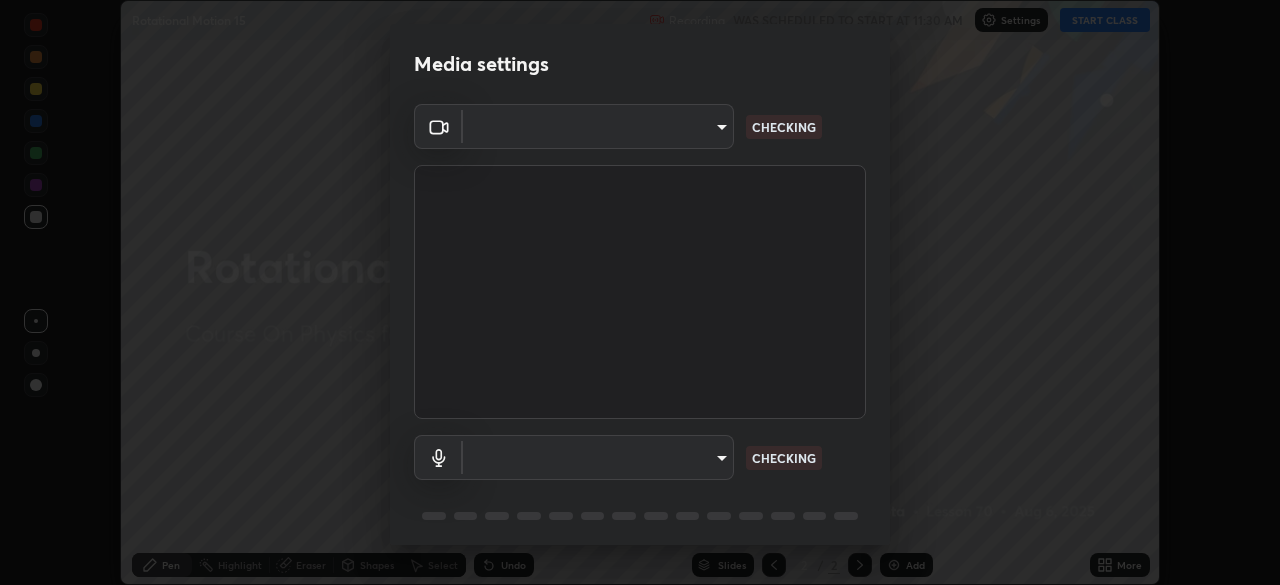 type on "ad955ff32353b9e9b452dee9a7ed111686ceaca65da538d07dad3a7b383c2c8d" 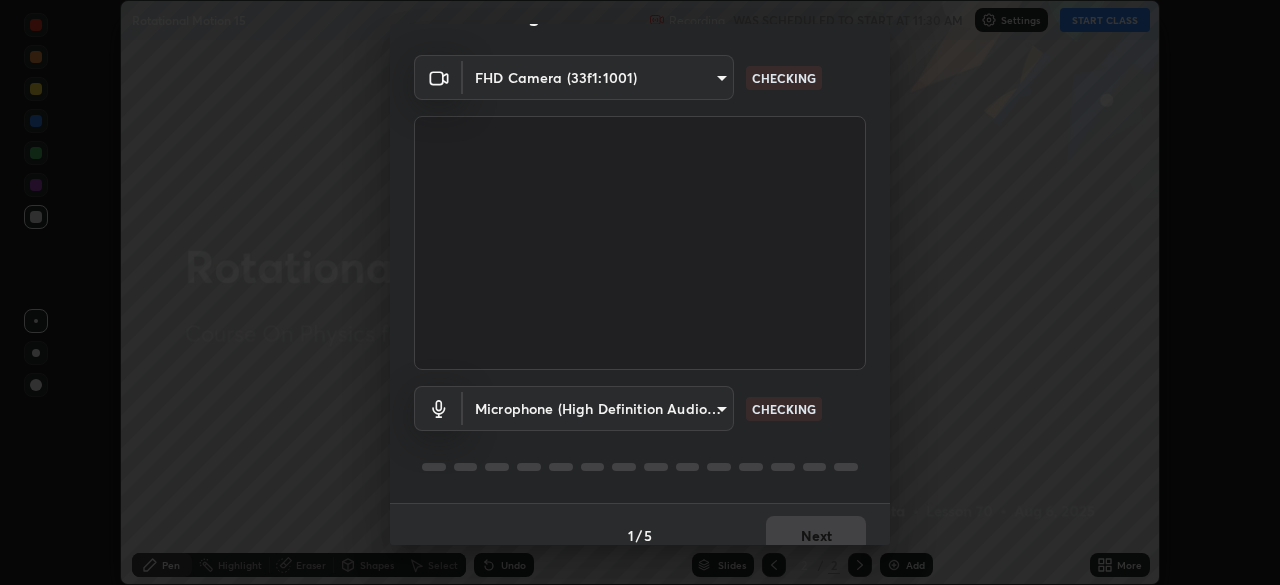 scroll, scrollTop: 71, scrollLeft: 0, axis: vertical 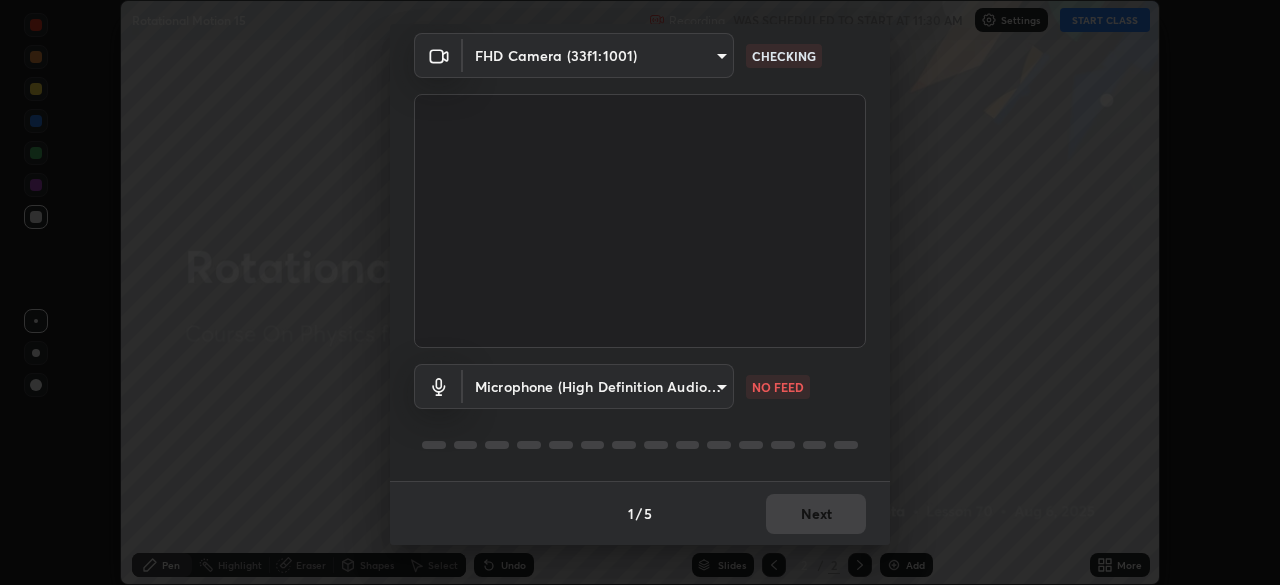click on "Erase all Rotational Motion 15 Recording WAS SCHEDULED TO START AT  11:30 AM Settings START CLASS Setting up your live class Rotational Motion 15 • L70 of Course On Physics for JEE Conquer 1 2026 [FIRST] [LAST] Pen Highlight Eraser Shapes Select Undo Slides 2 / 2 Add More No doubts shared Encourage your learners to ask a doubt for better clarity Report an issue Reason for reporting Buffering Chat not working Audio - Video sync issue Educator video quality low ​ Attach an image Report Media settings FHD Camera (33f1:1001) [HASH] CHECKING Microphone (High Definition Audio Device) [HASH] NO FEED 1 / 5 Next" at bounding box center (640, 292) 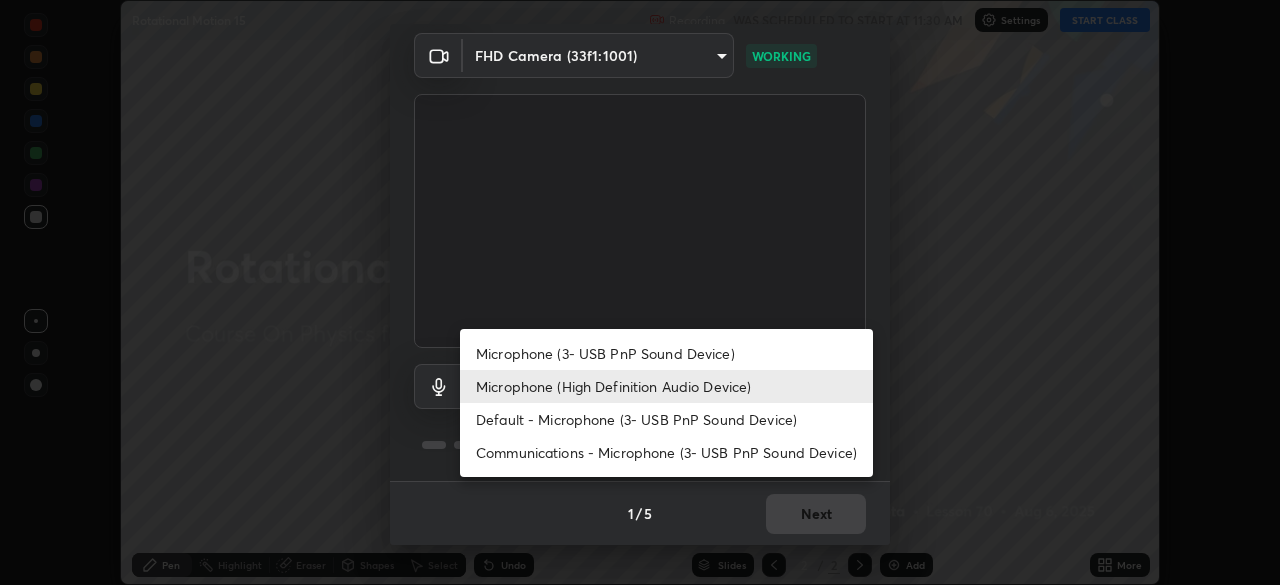 click on "Default - Microphone (3- USB PnP Sound Device)" at bounding box center [666, 419] 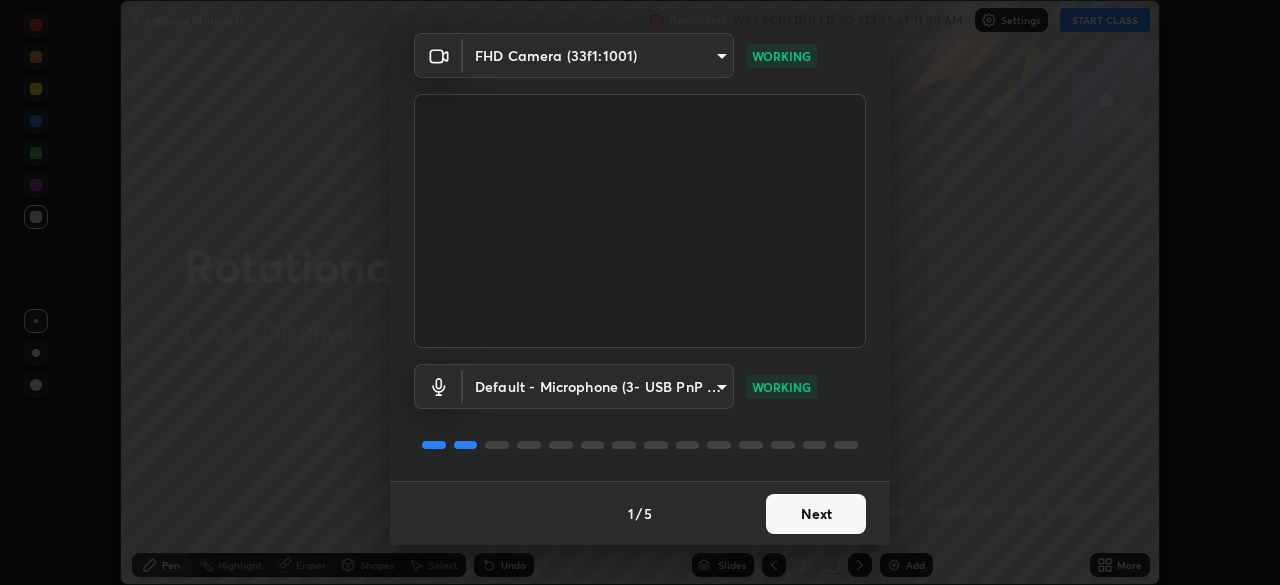 click on "Next" at bounding box center (816, 514) 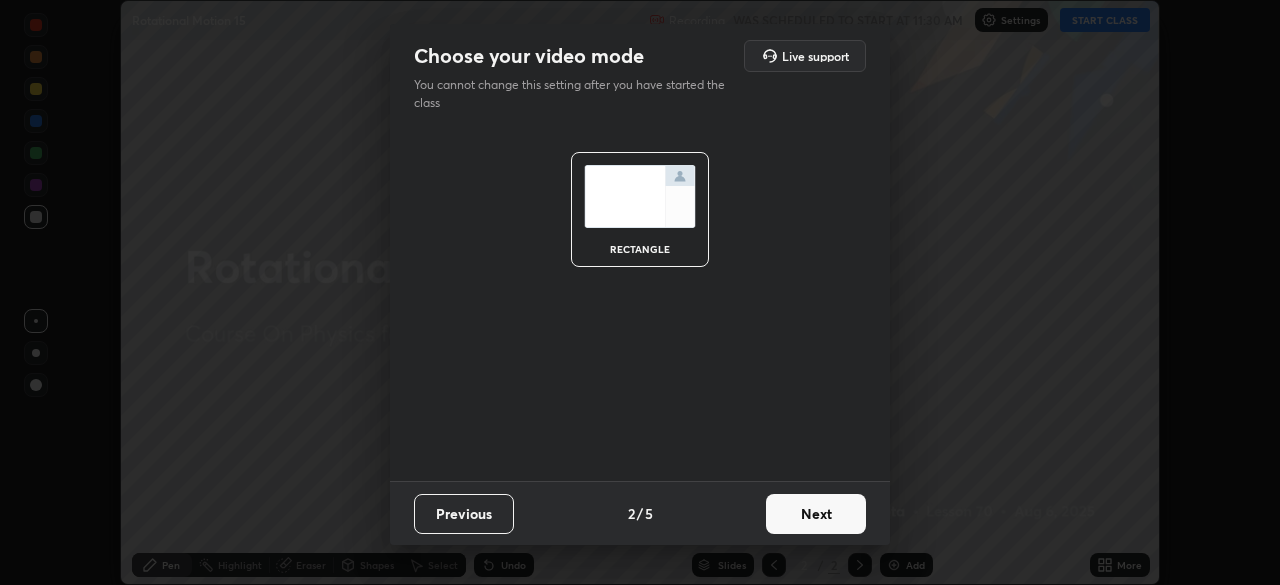scroll, scrollTop: 0, scrollLeft: 0, axis: both 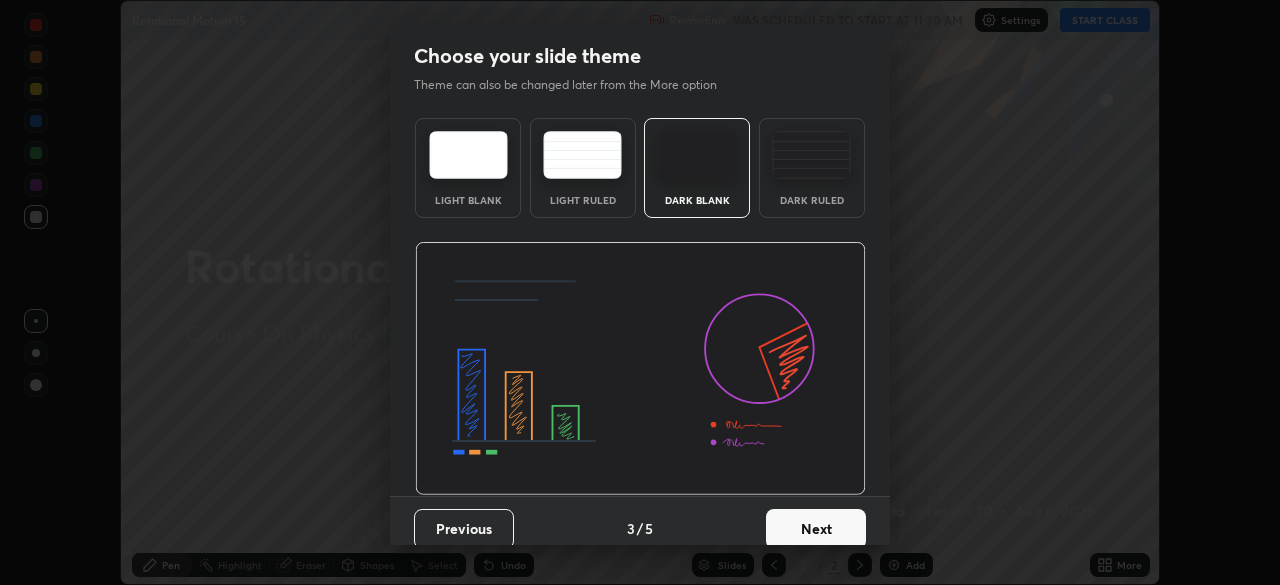 click on "Next" at bounding box center (816, 529) 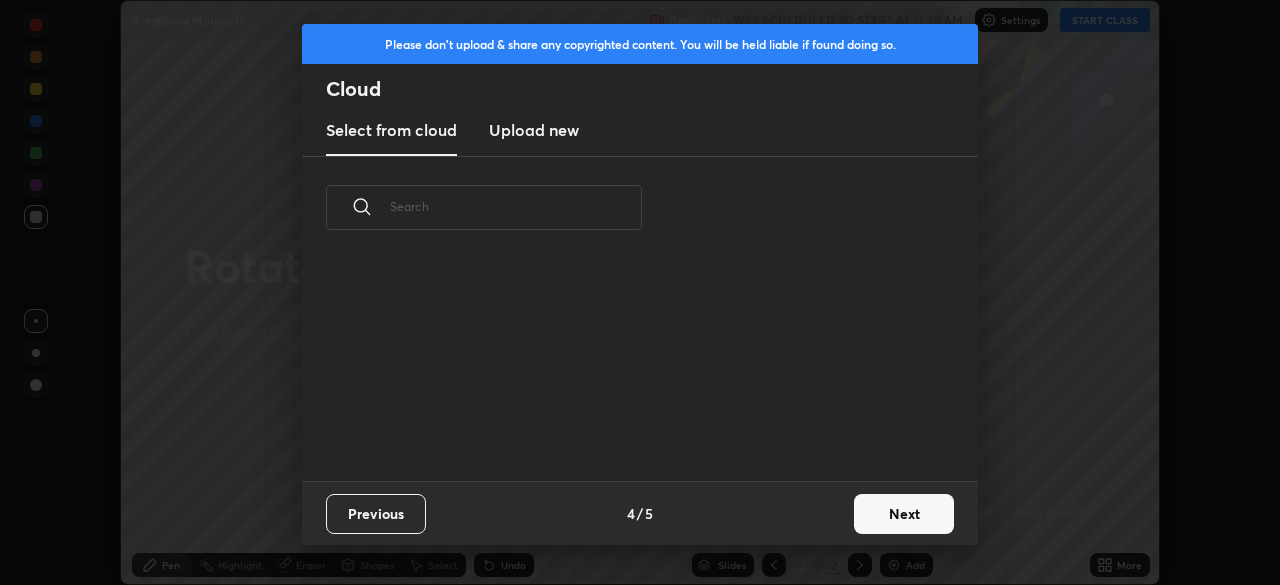 click on "Next" at bounding box center [904, 514] 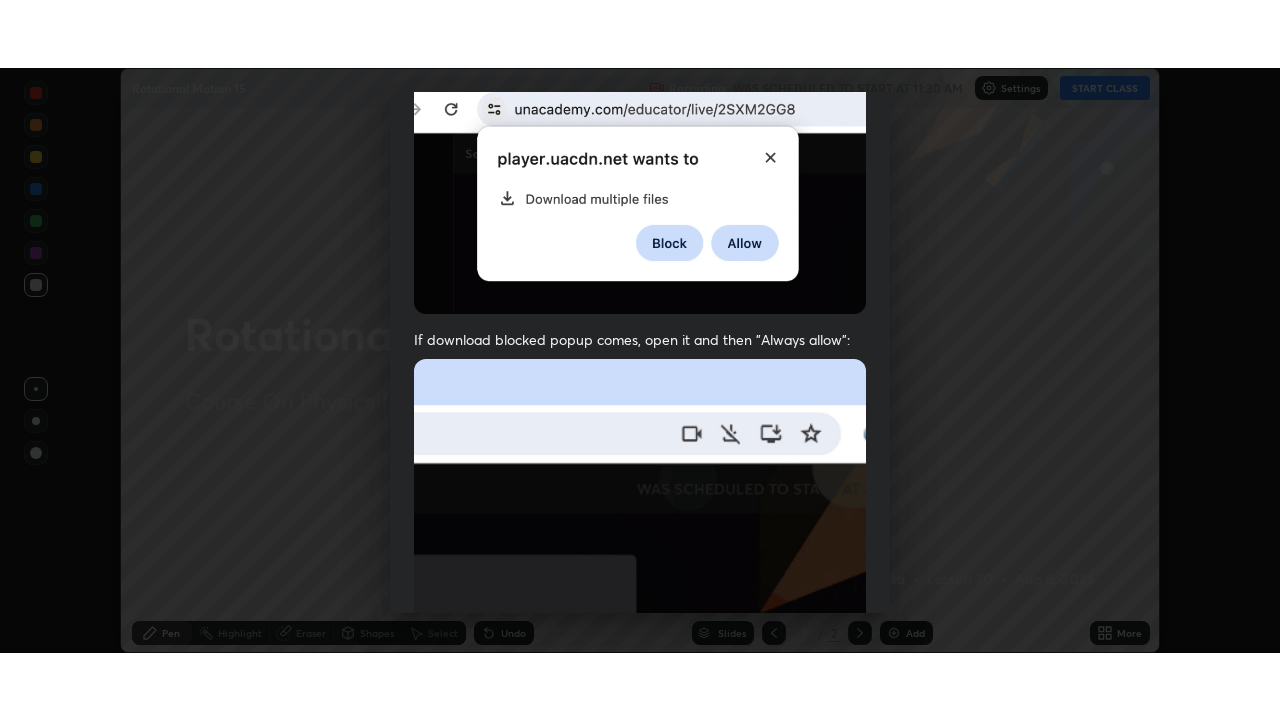 scroll, scrollTop: 479, scrollLeft: 0, axis: vertical 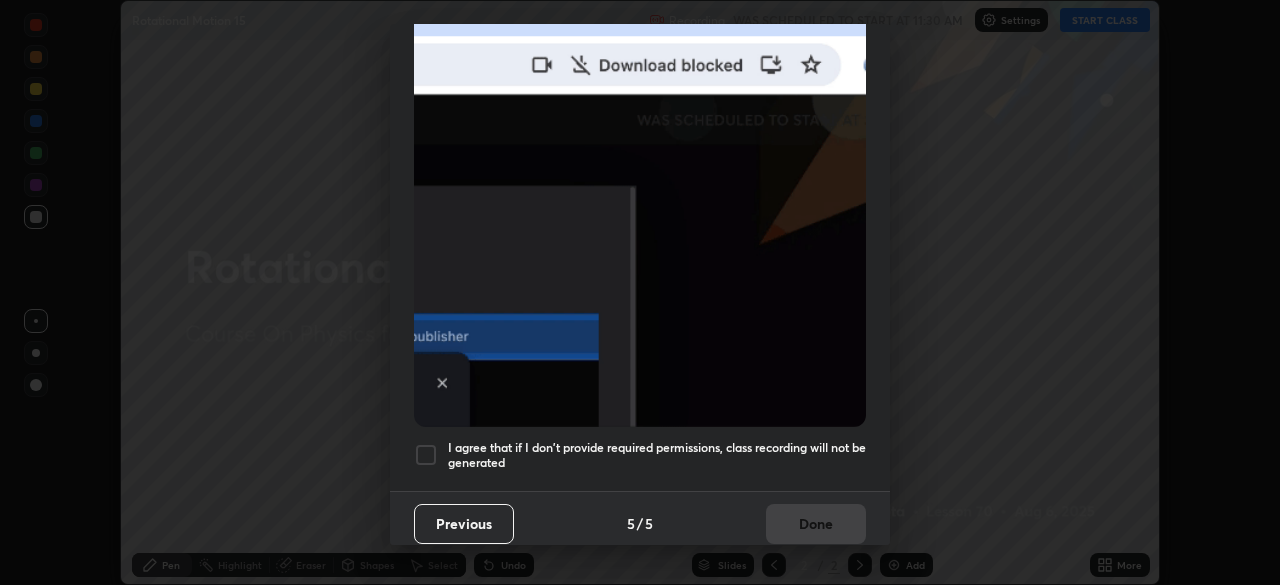 click at bounding box center (426, 455) 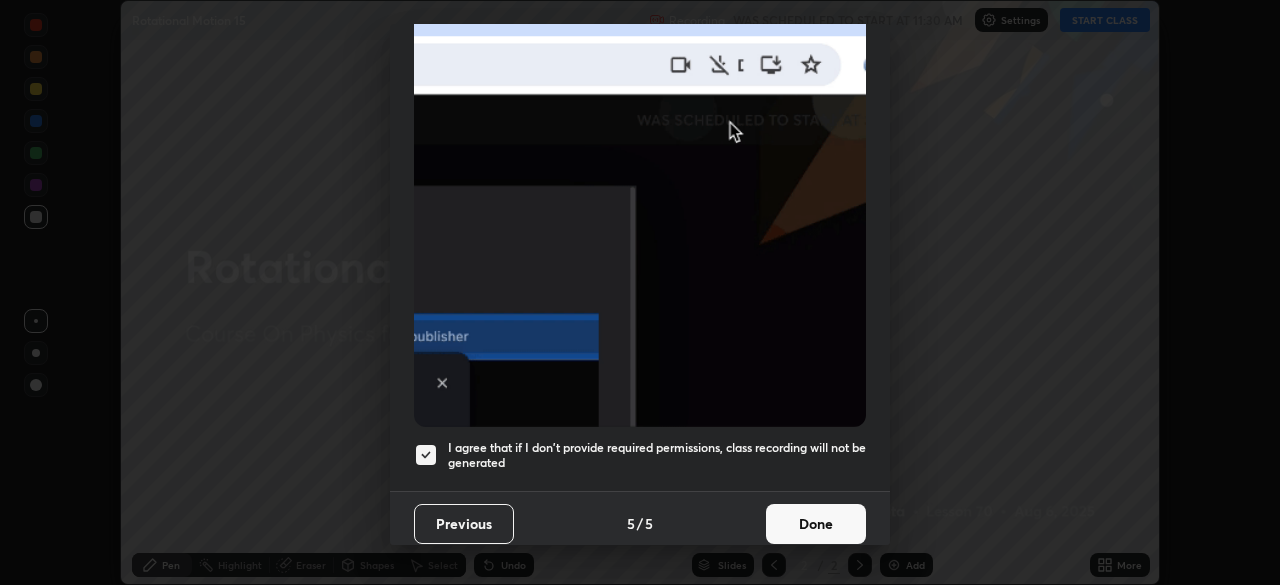 click on "Done" at bounding box center (816, 524) 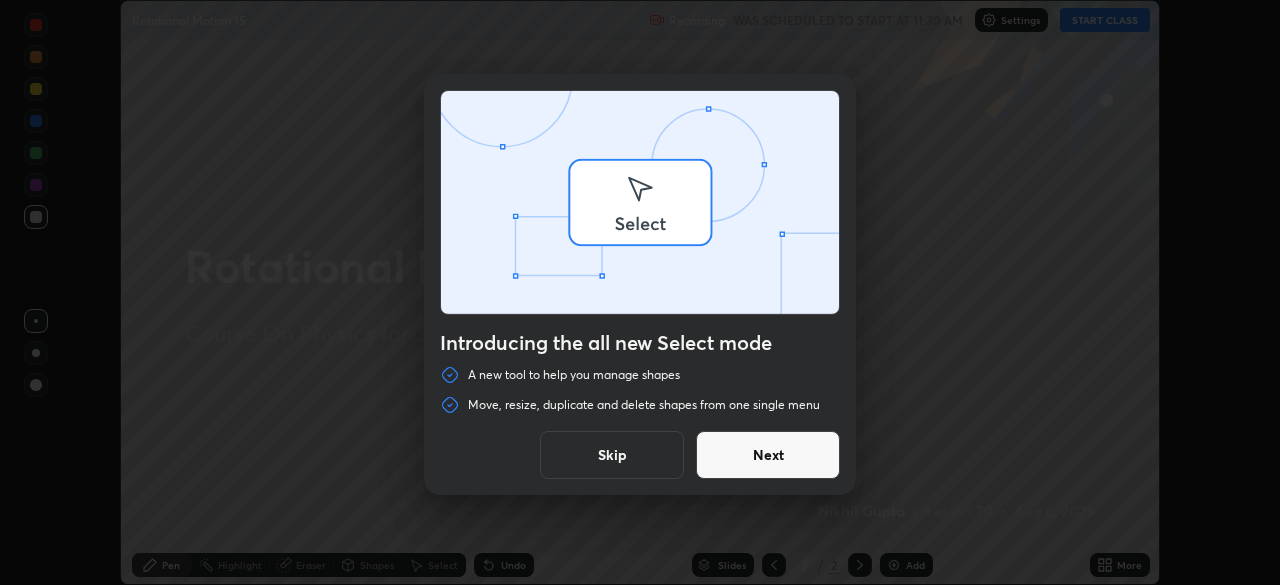 click on "Introducing the all new Select mode A new tool to help you manage shapes Move, resize, duplicate and delete shapes from one single menu Skip Next" at bounding box center (640, 292) 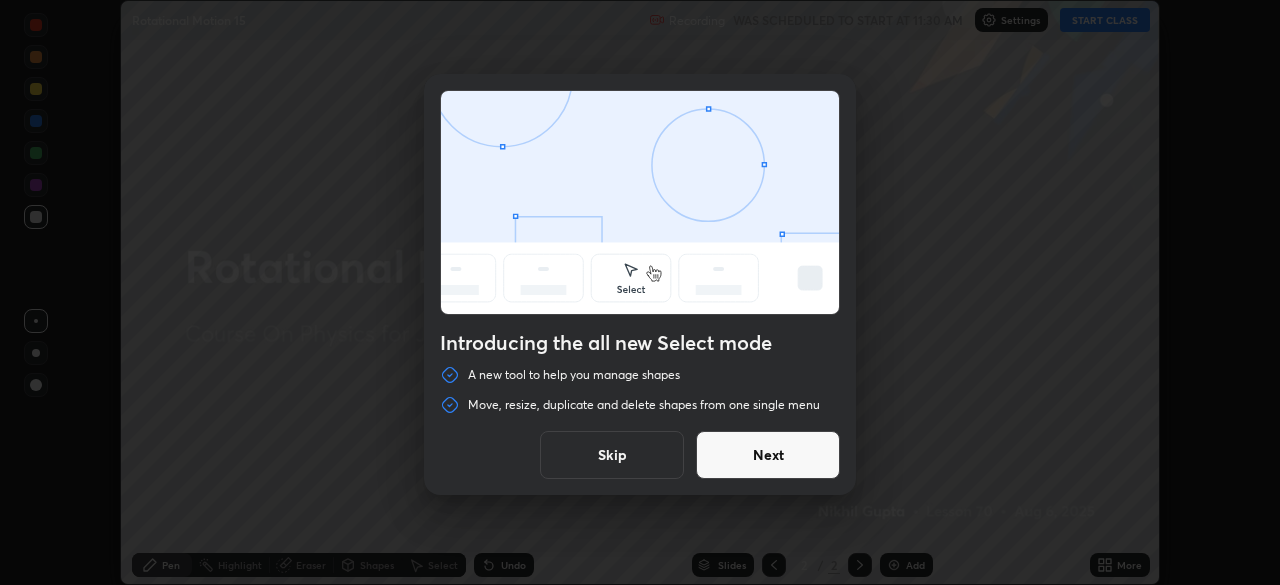 click on "Next" at bounding box center (768, 455) 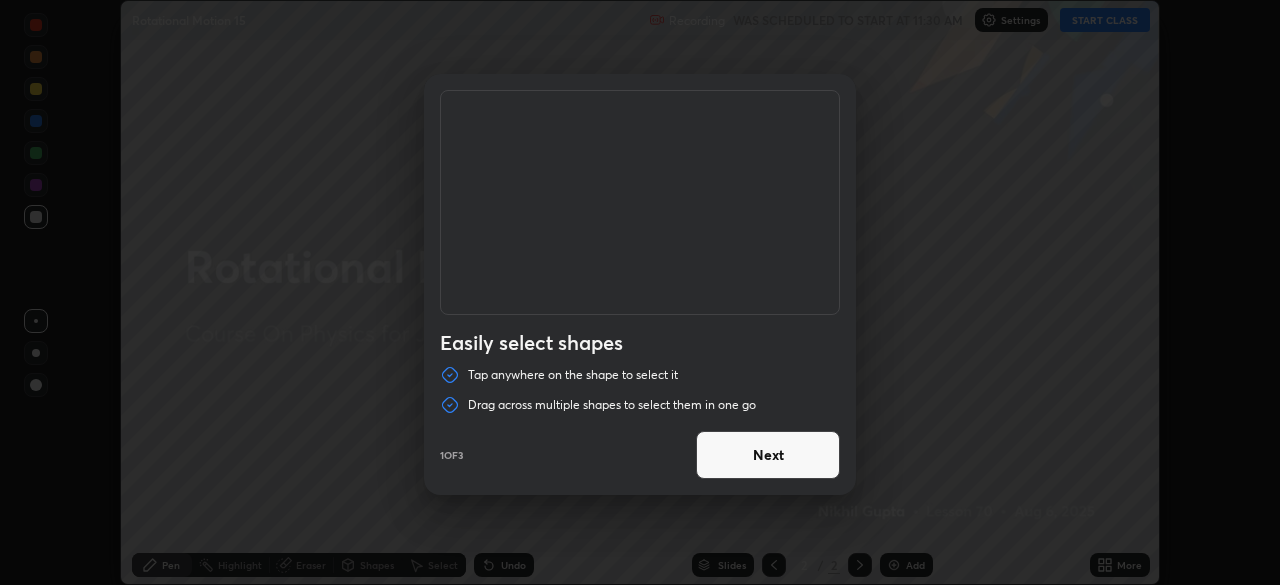 click on "Next" at bounding box center [768, 455] 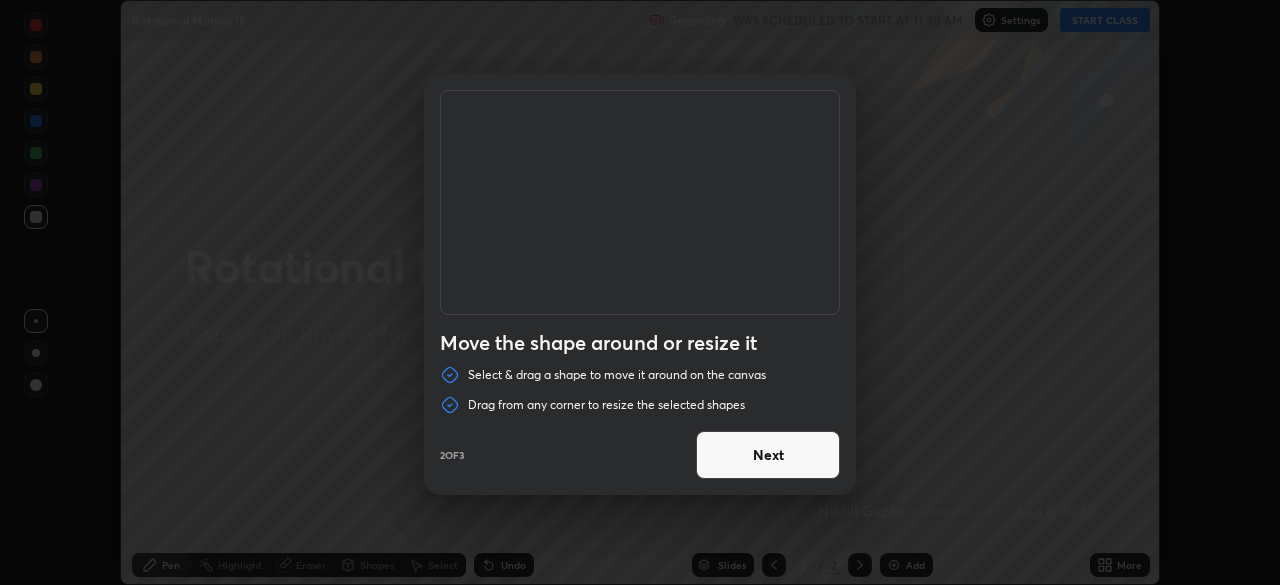 click on "Next" at bounding box center (768, 455) 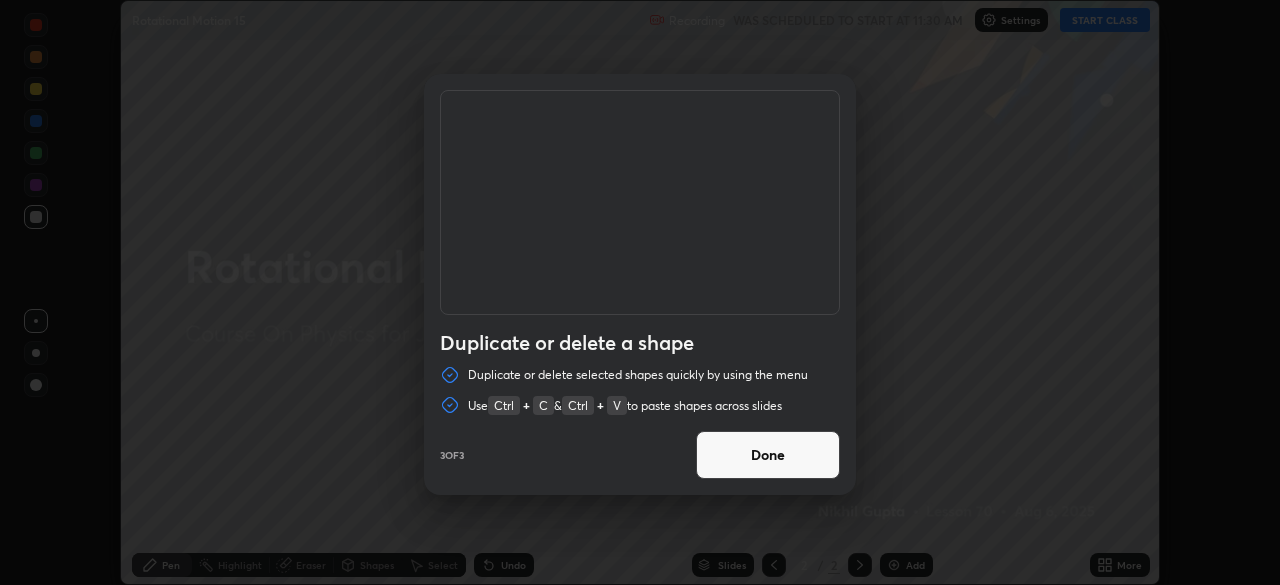 click on "Done" at bounding box center [768, 455] 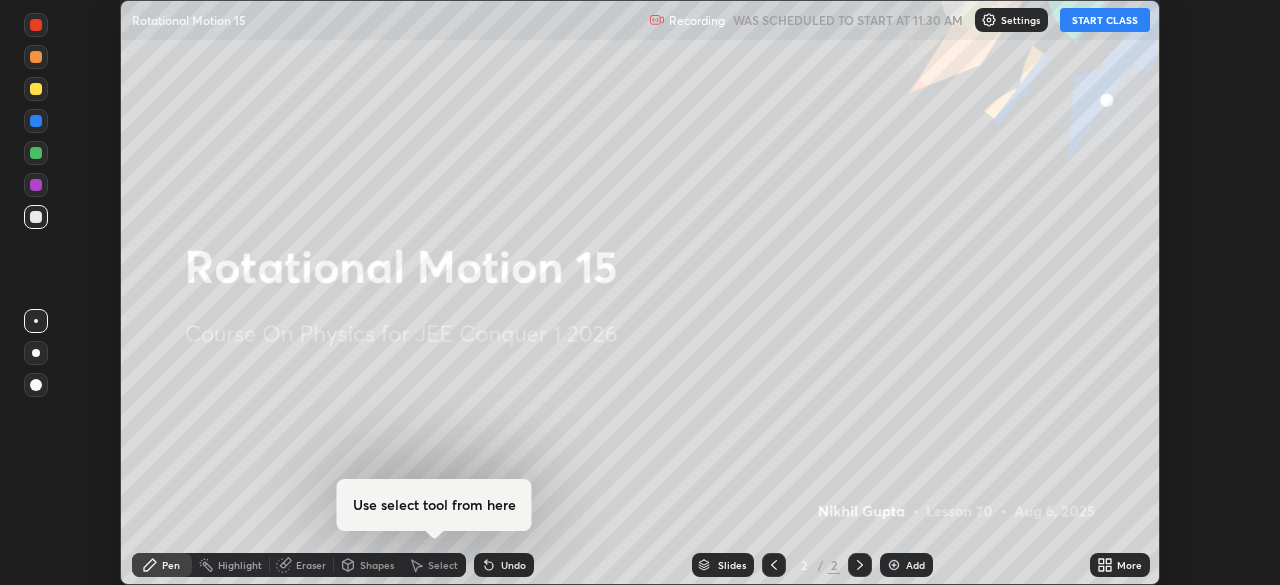 click on "START CLASS" at bounding box center (1105, 20) 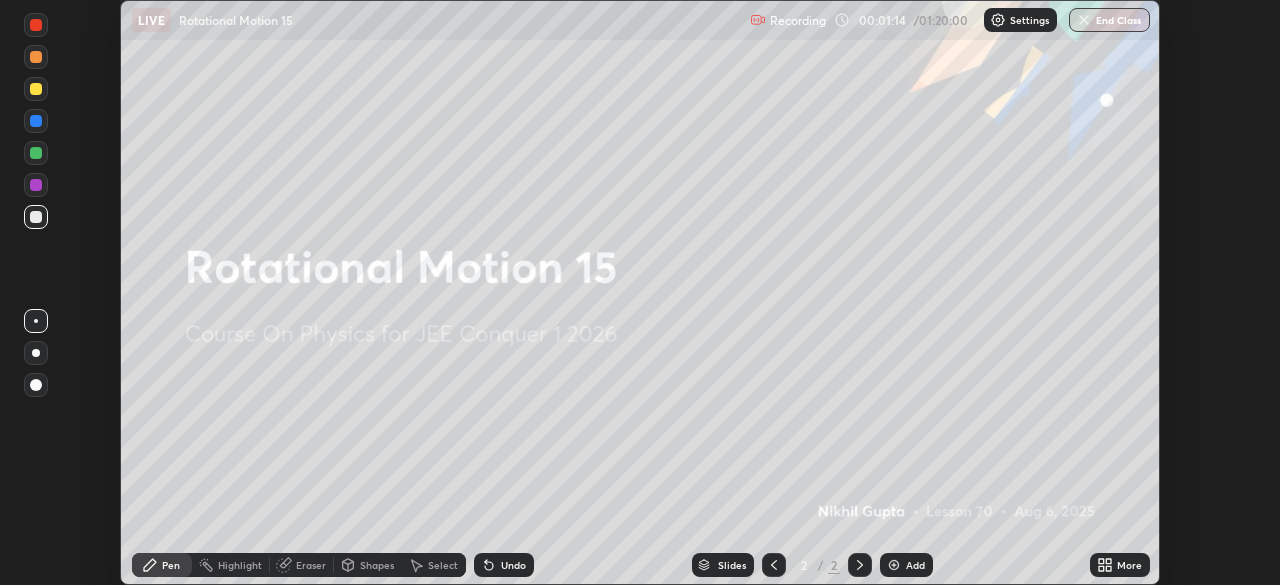 click on "Add" at bounding box center (906, 565) 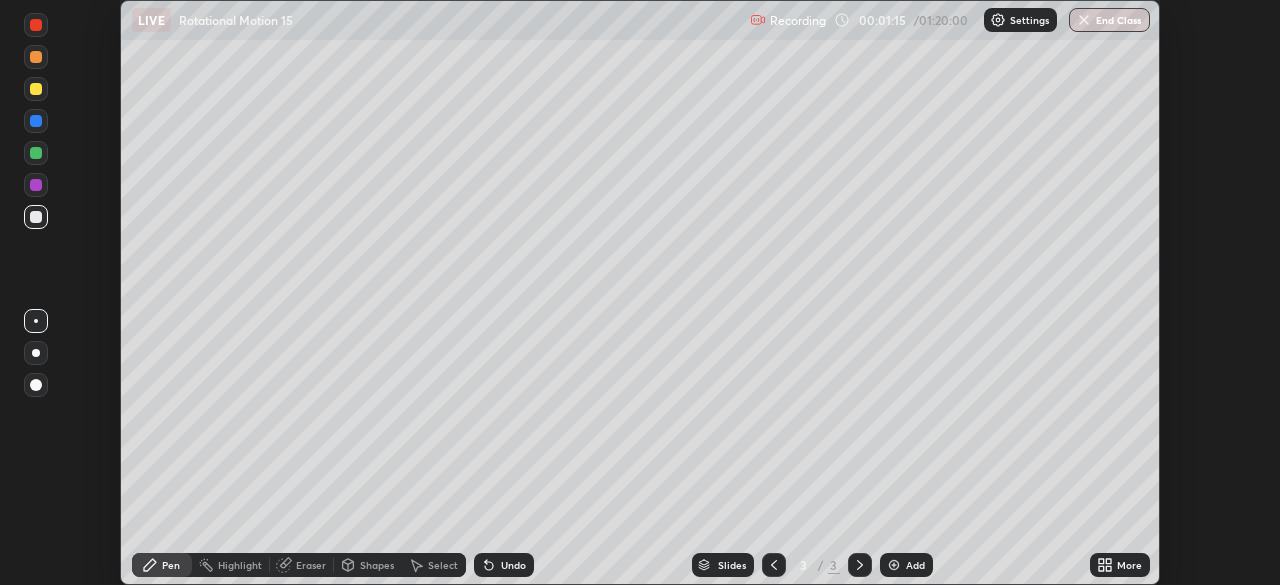 click 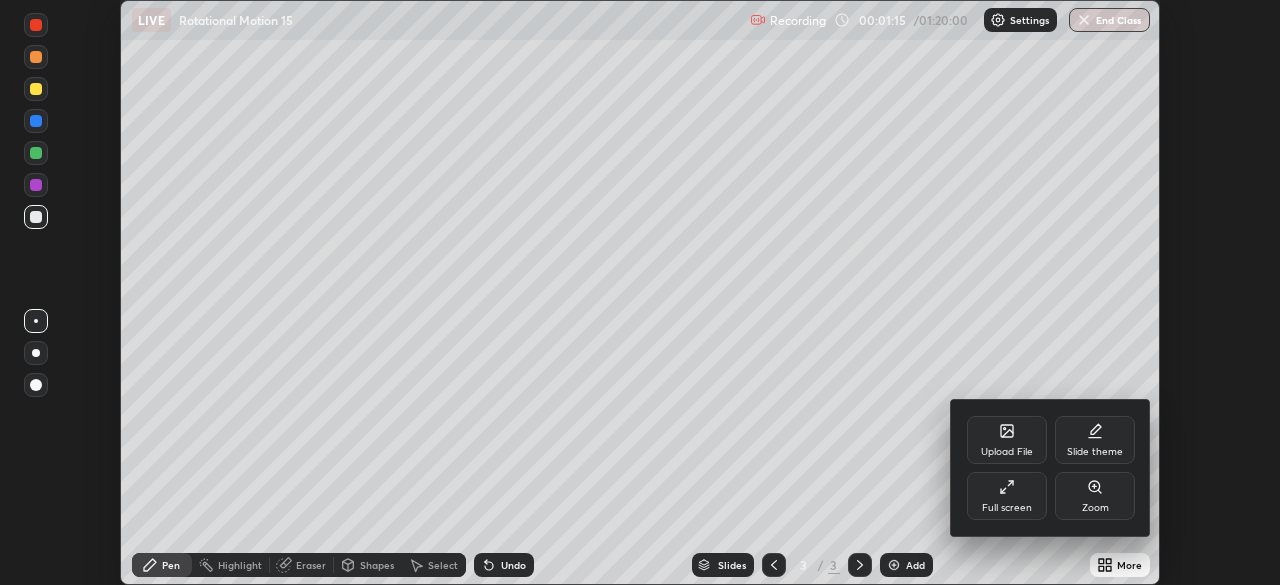 click on "Full screen" at bounding box center (1007, 508) 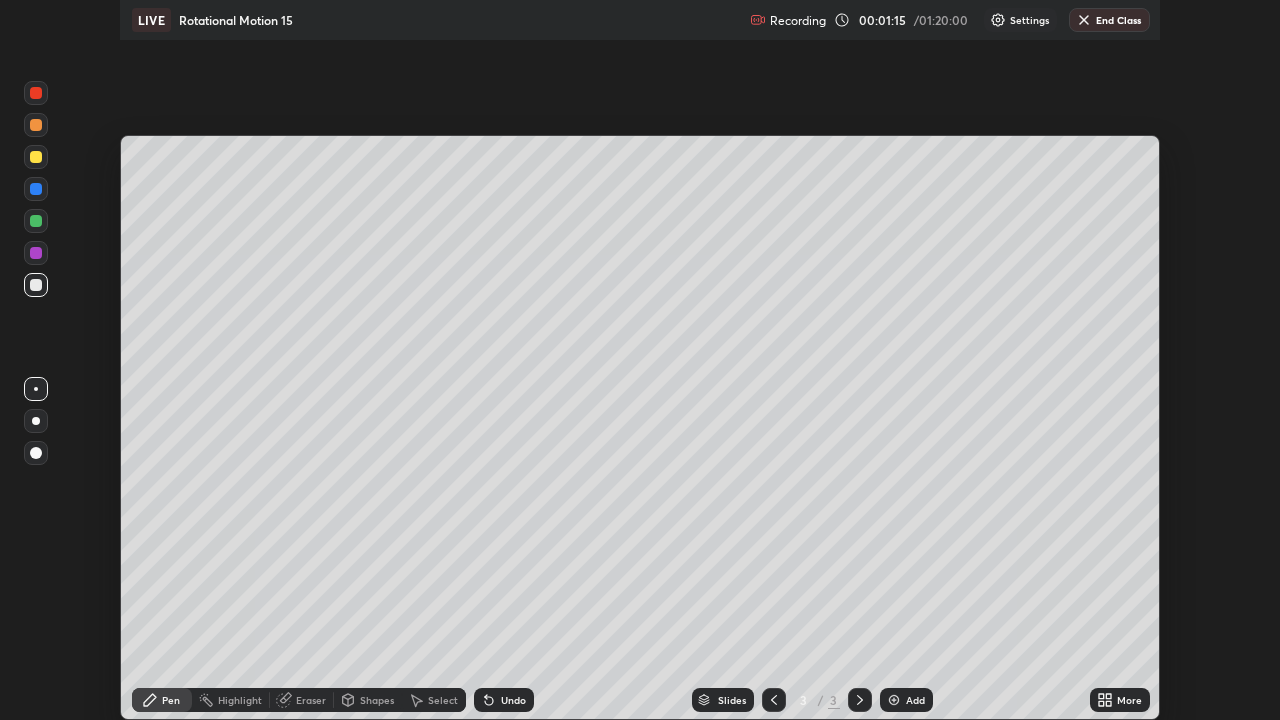 scroll, scrollTop: 99280, scrollLeft: 98720, axis: both 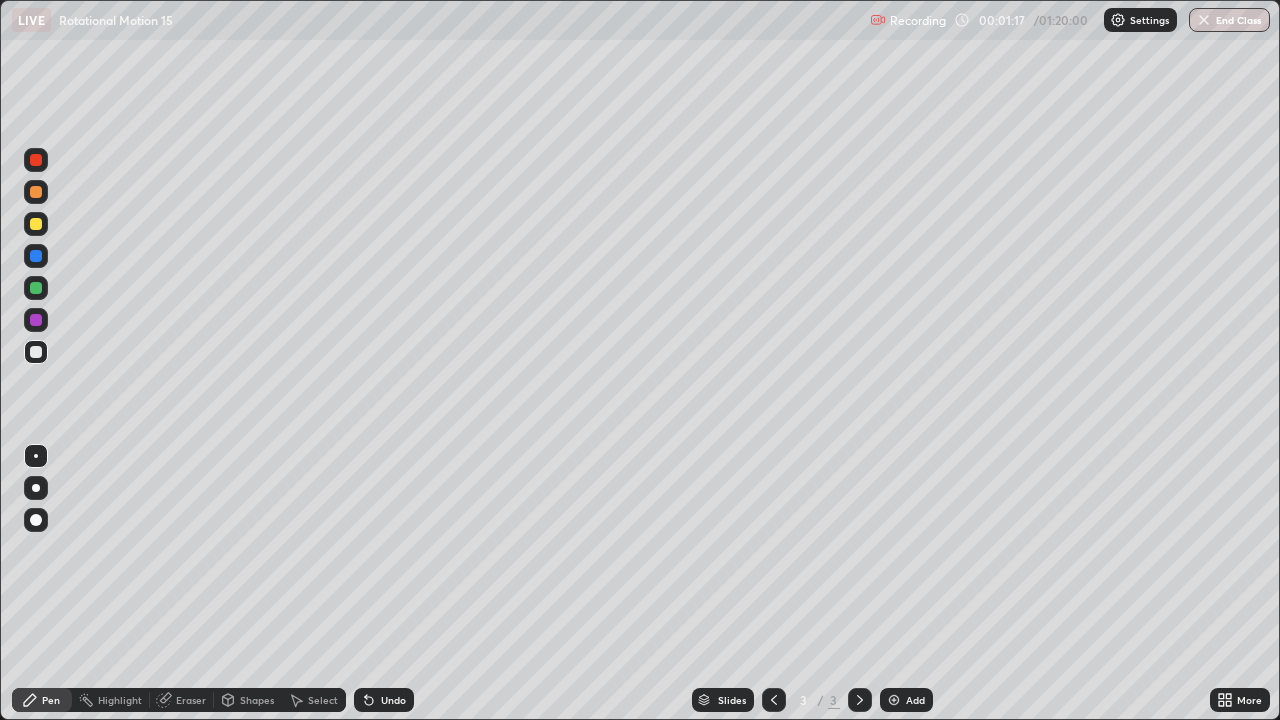 click at bounding box center [36, 224] 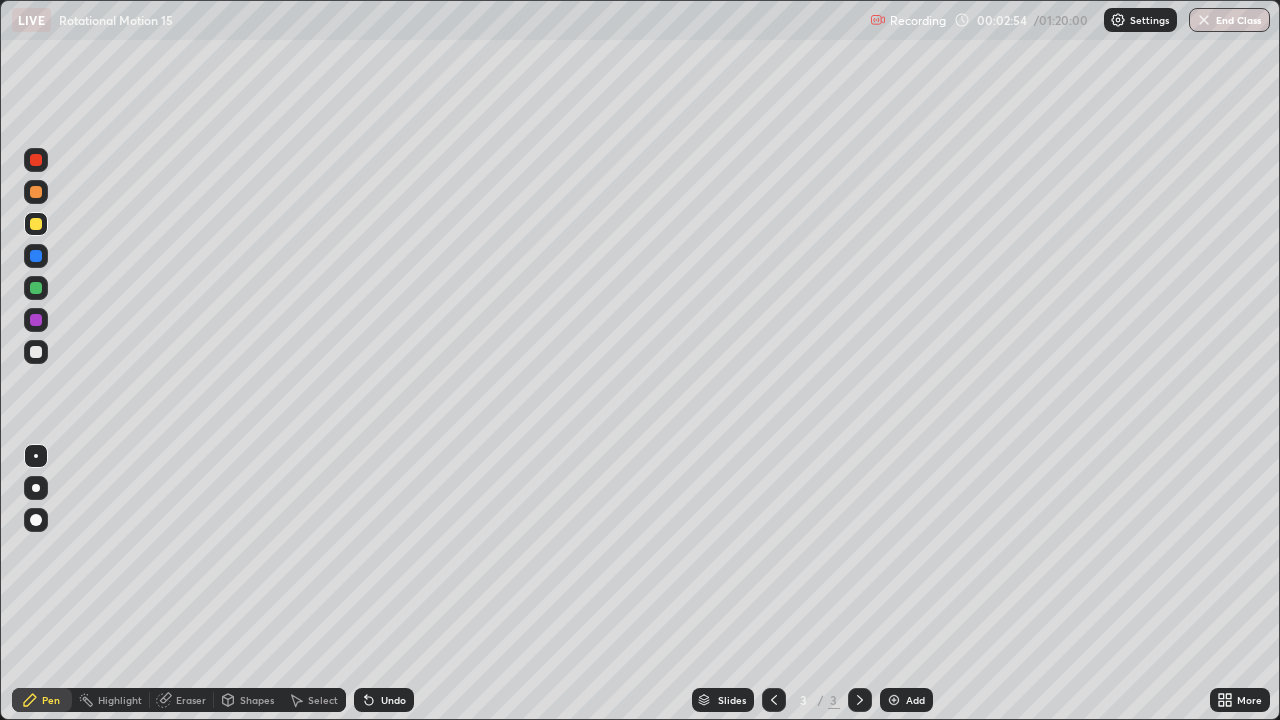 click at bounding box center (36, 288) 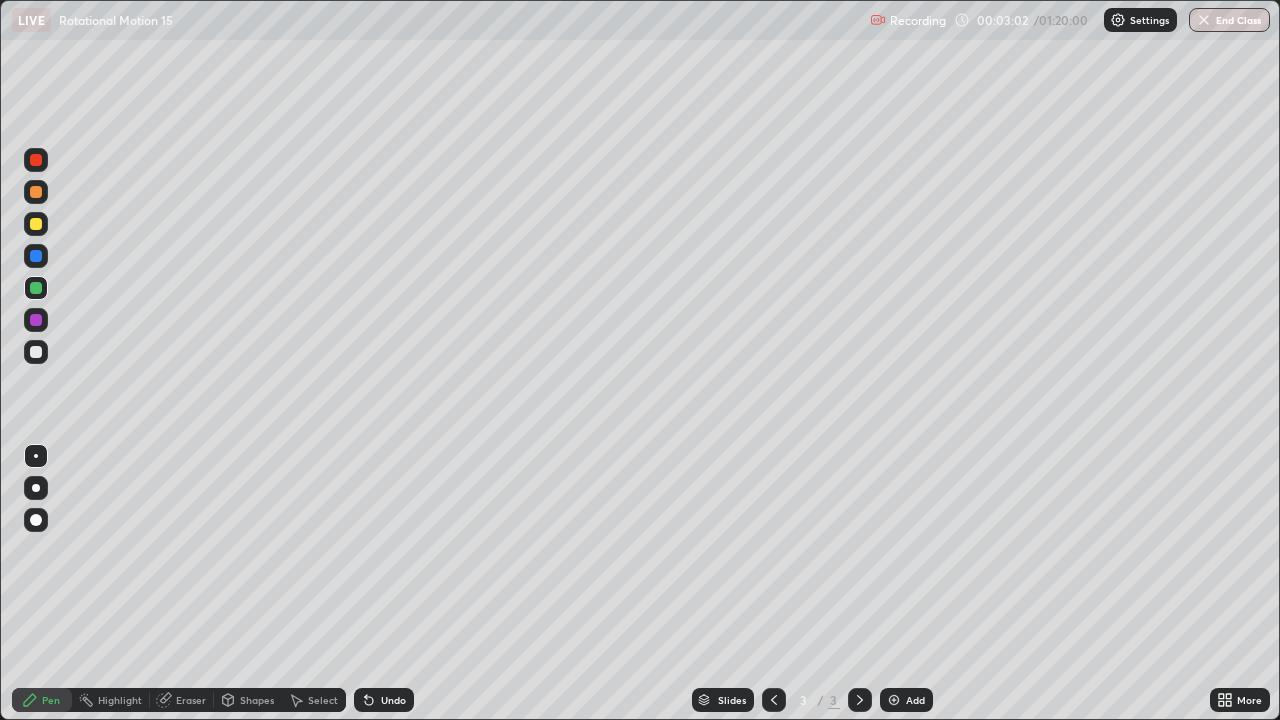 click at bounding box center [36, 224] 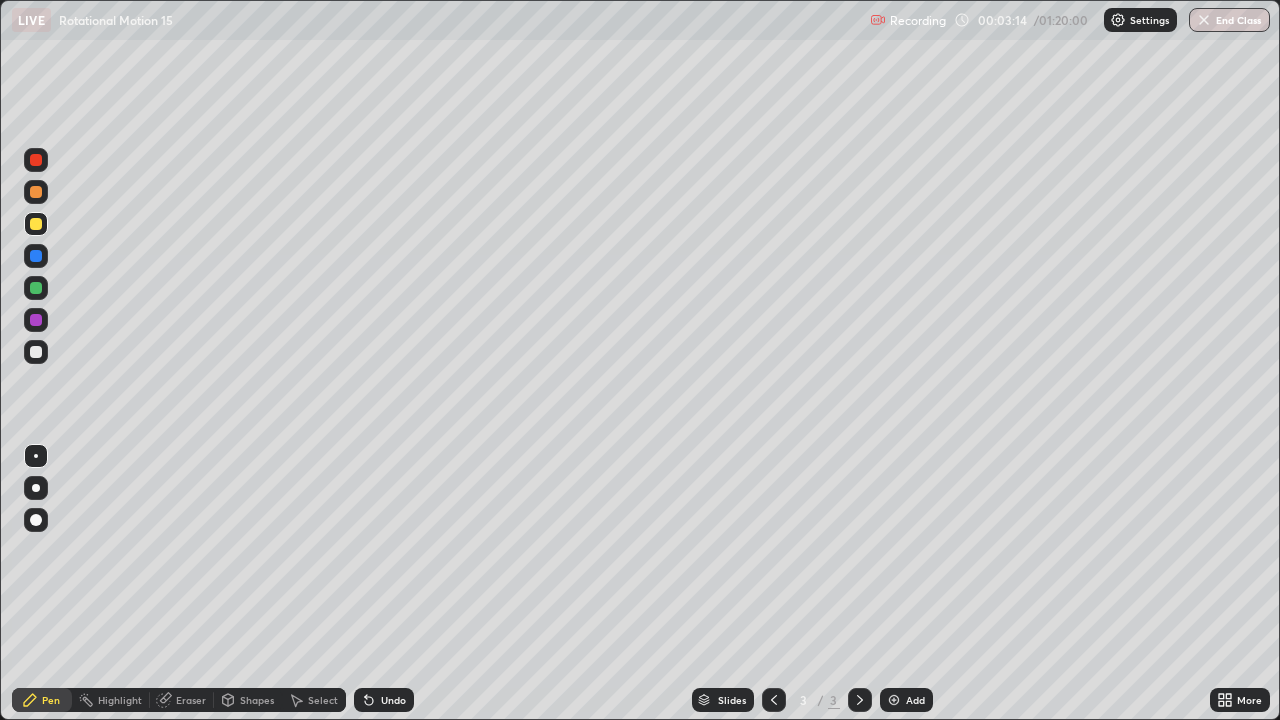click at bounding box center (36, 352) 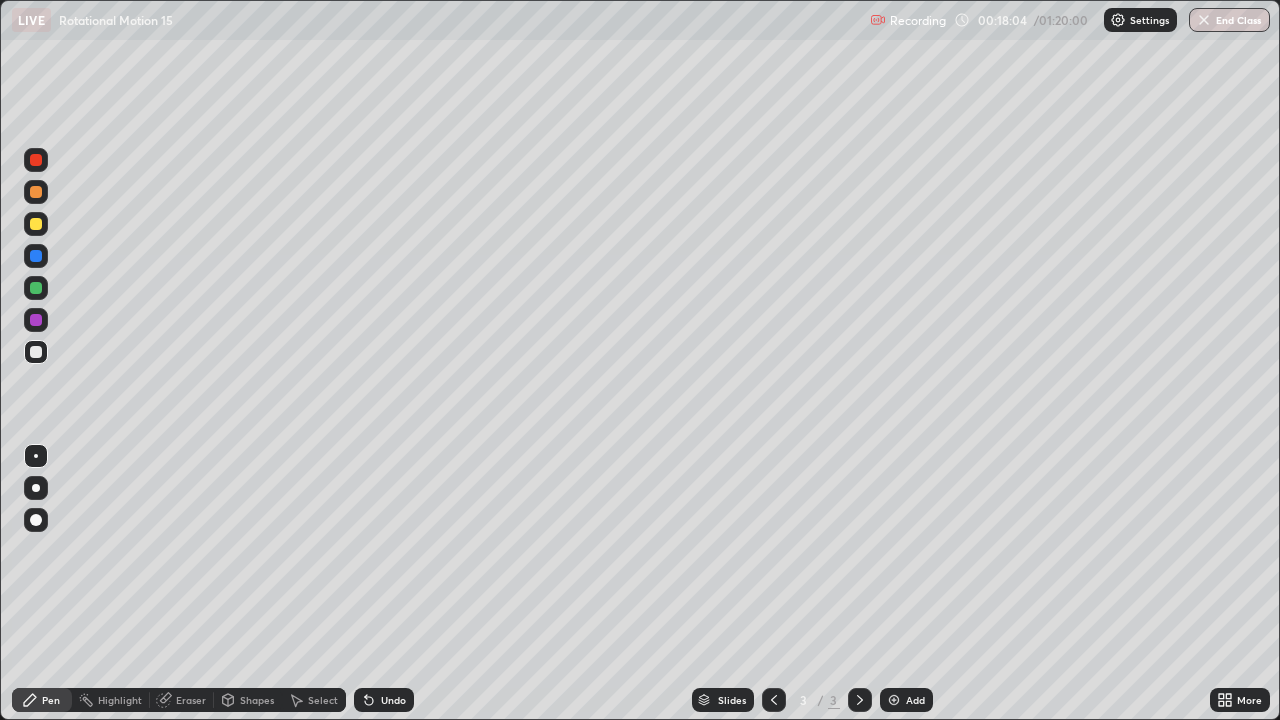 click on "Add" at bounding box center (915, 700) 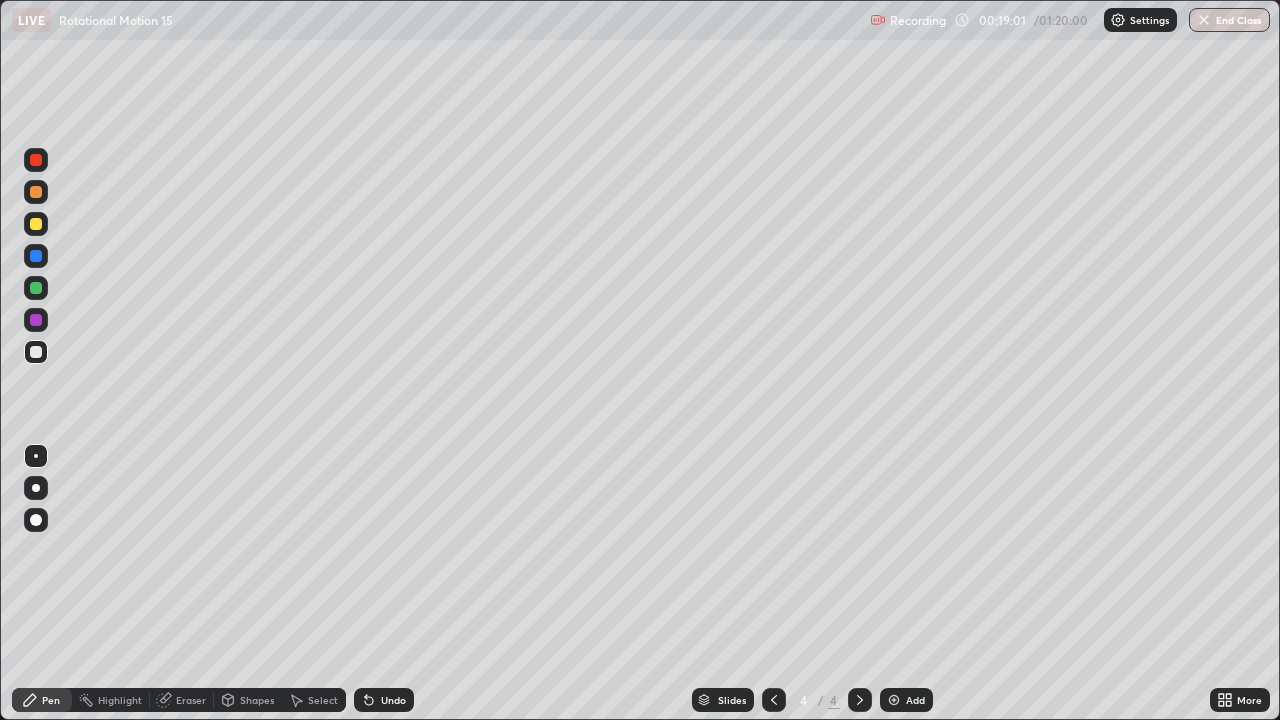 click 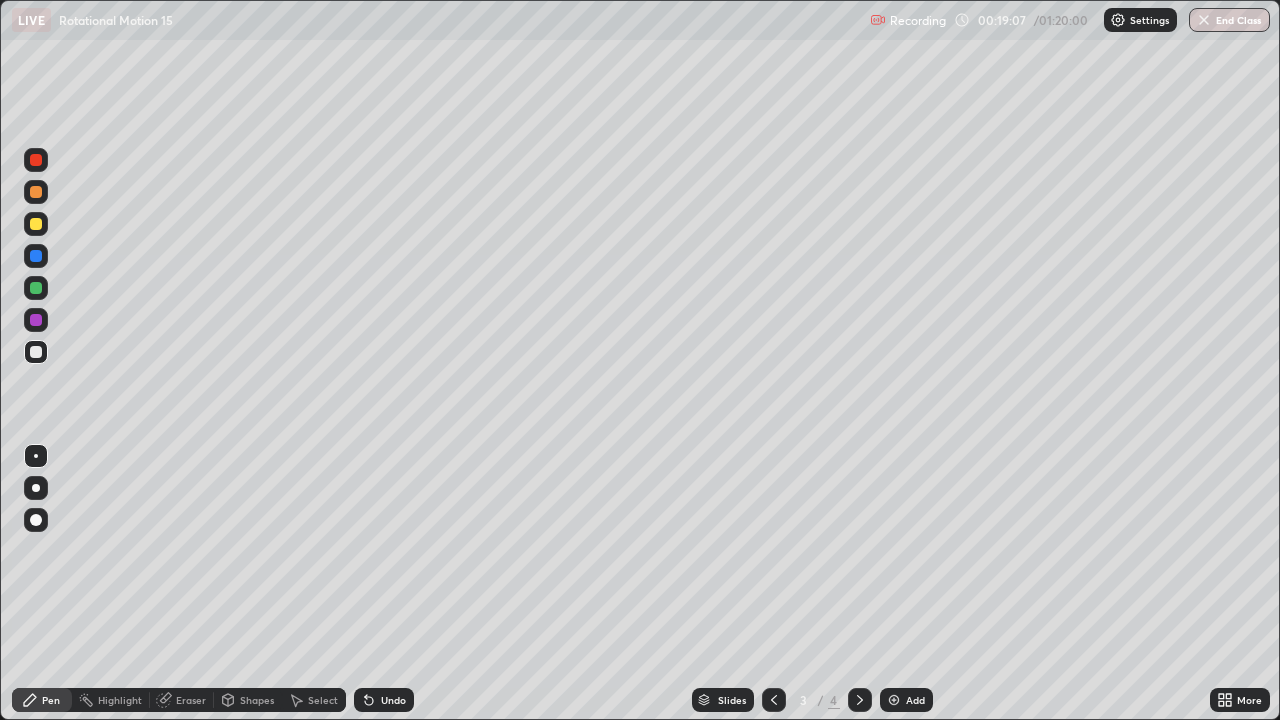 click 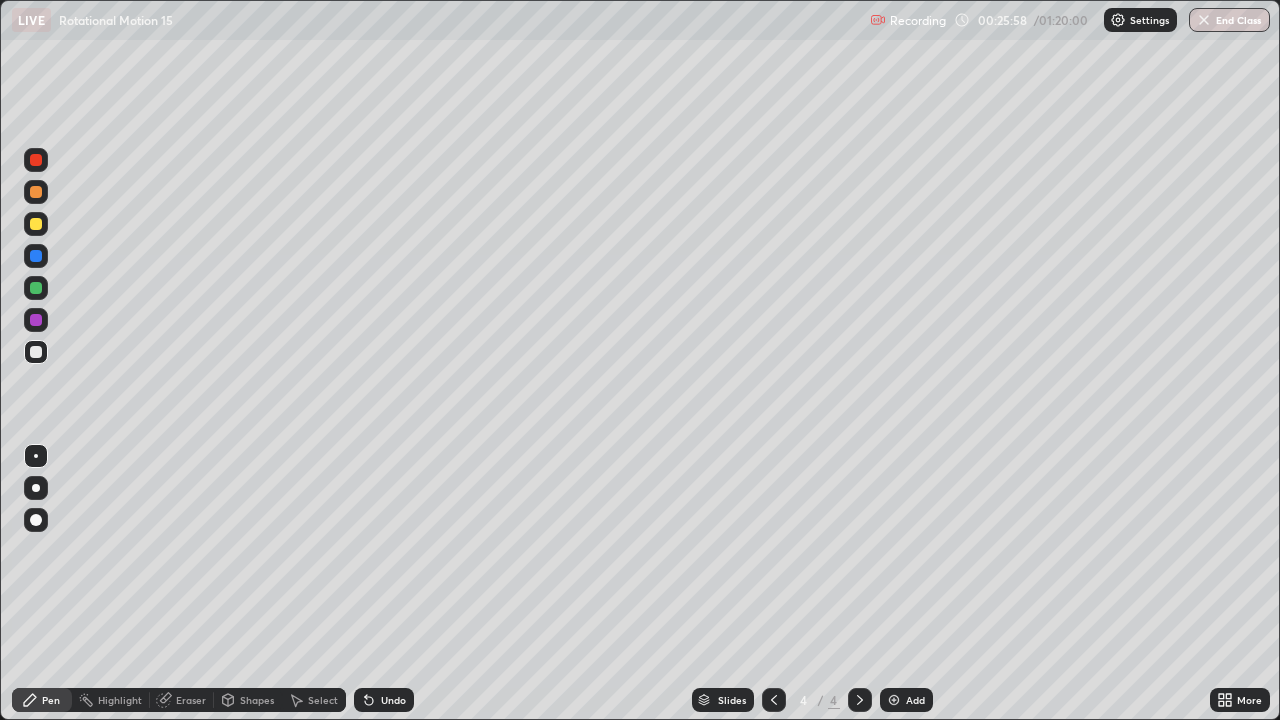click on "Add" at bounding box center [906, 700] 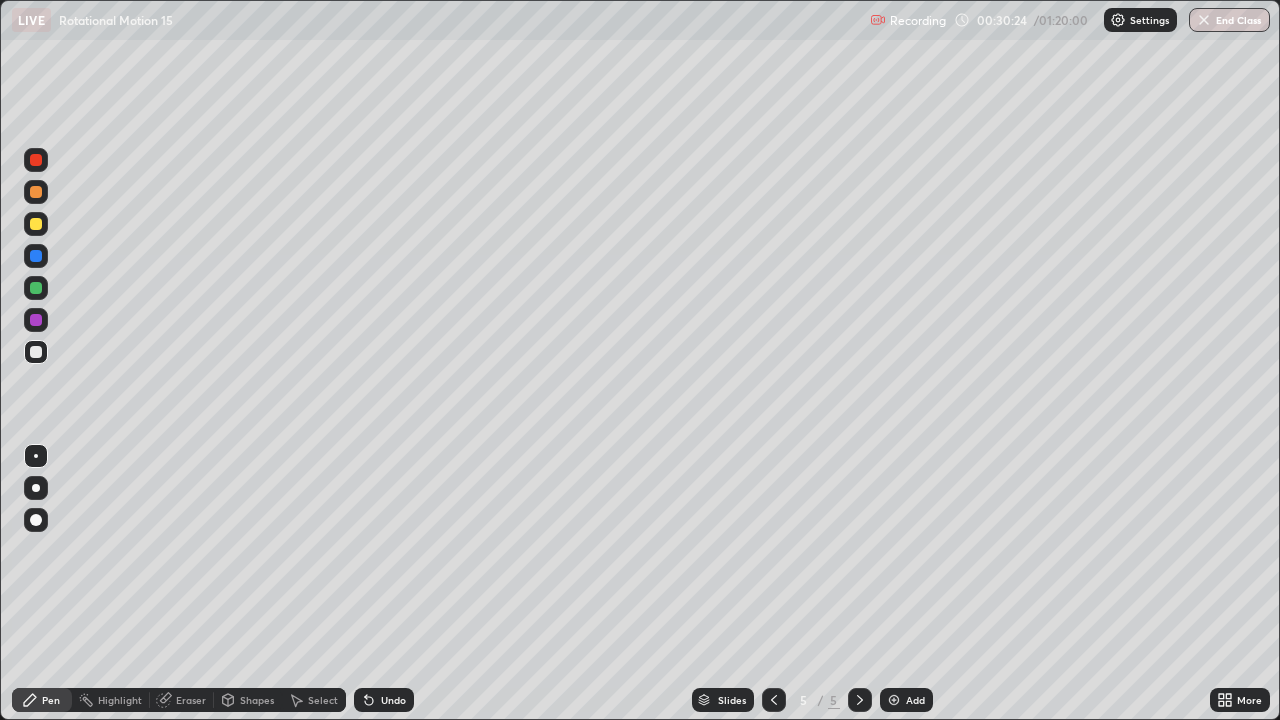 click on "Add" at bounding box center [906, 700] 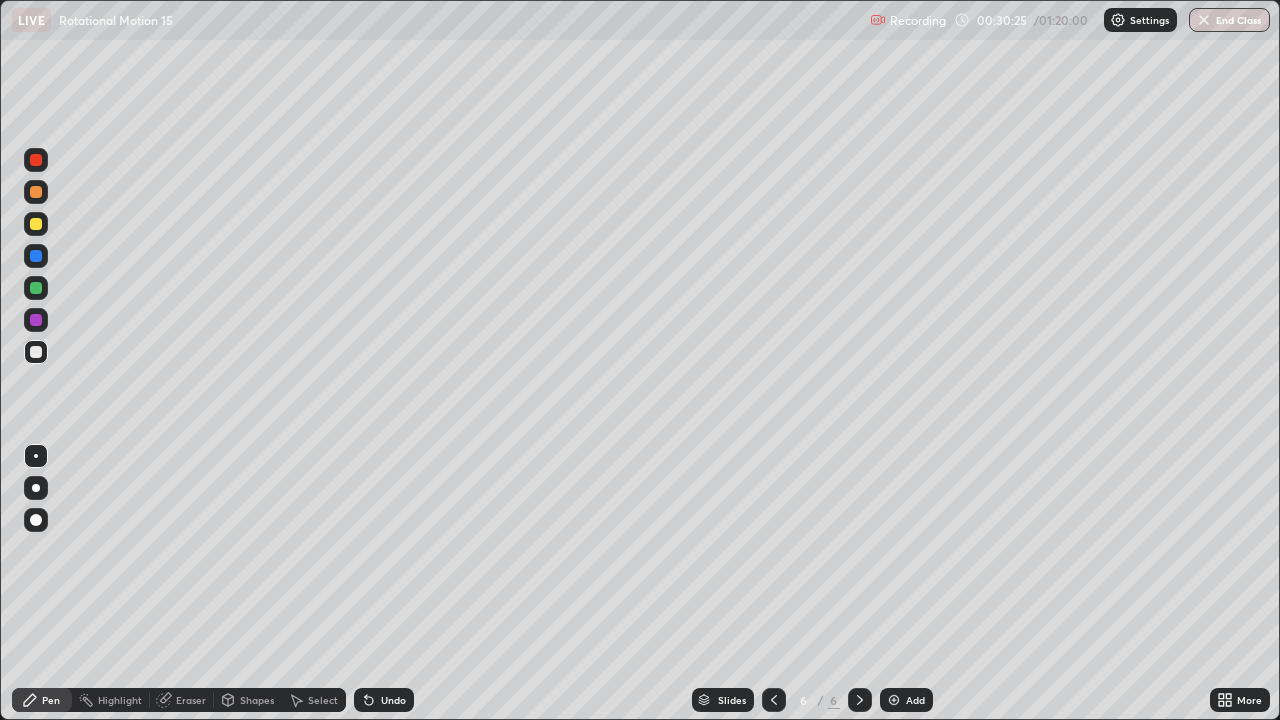 click at bounding box center (36, 288) 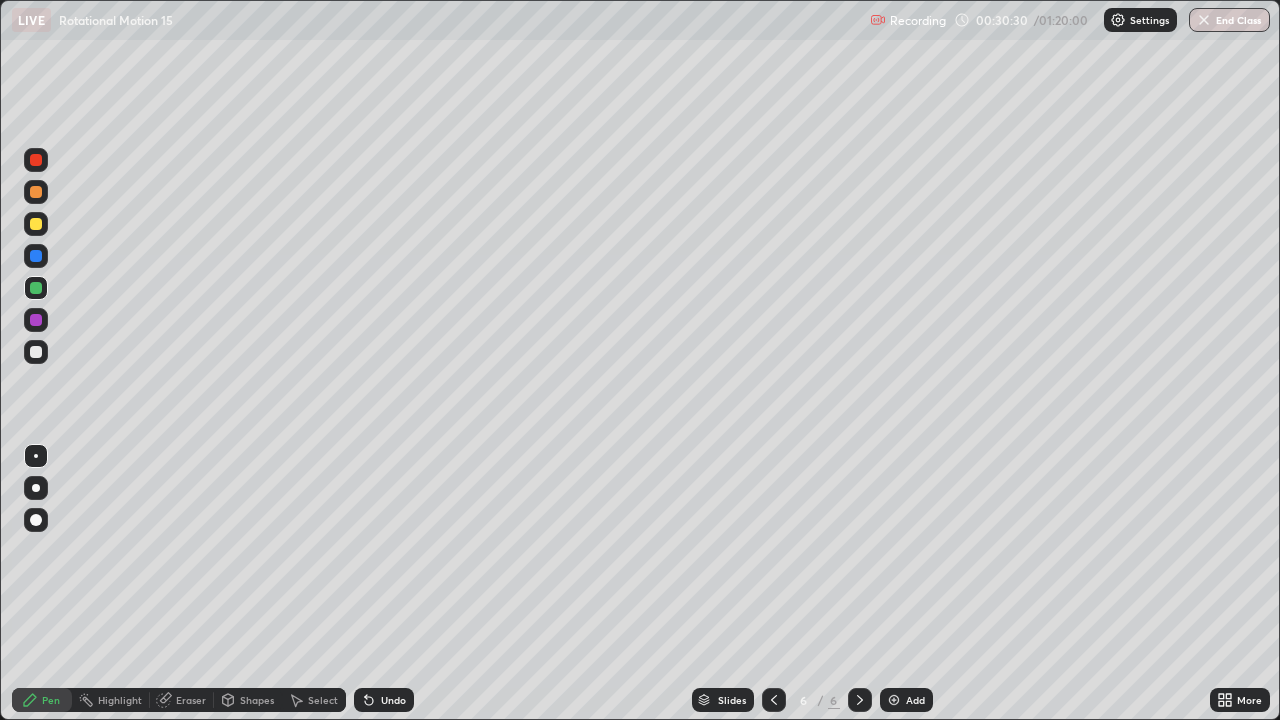 click at bounding box center (36, 224) 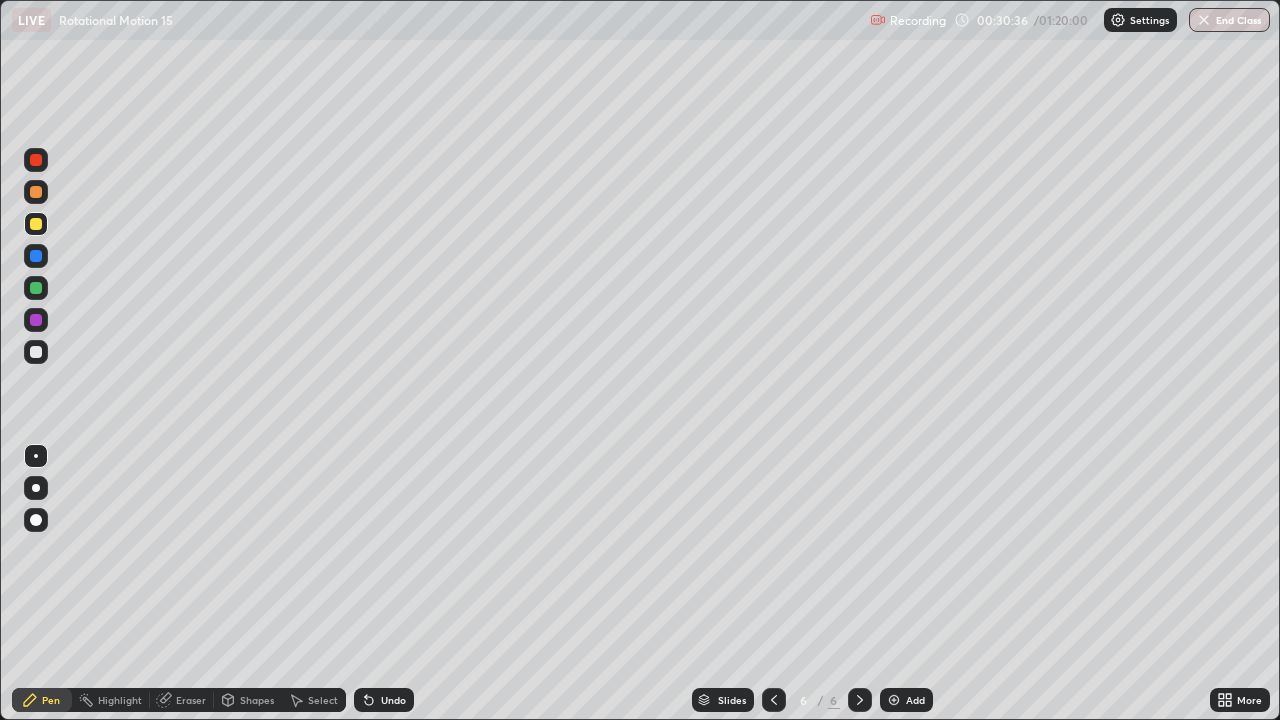 click at bounding box center (36, 352) 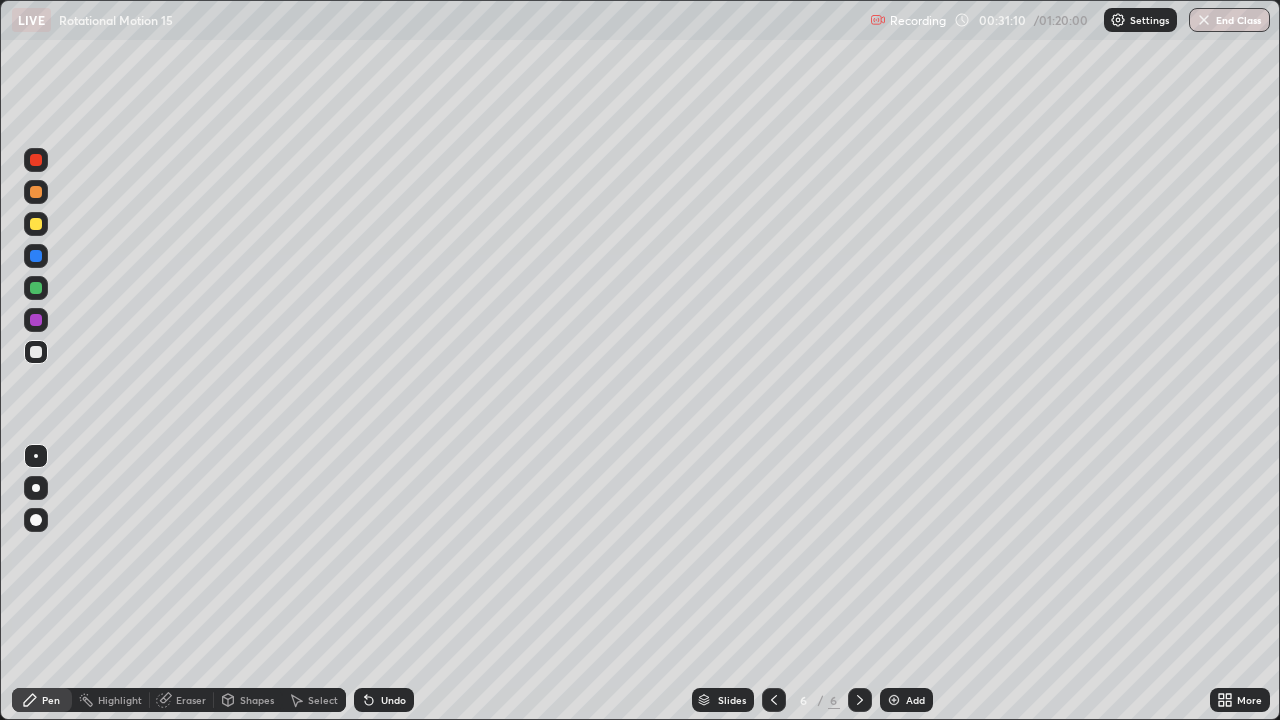 click at bounding box center [36, 224] 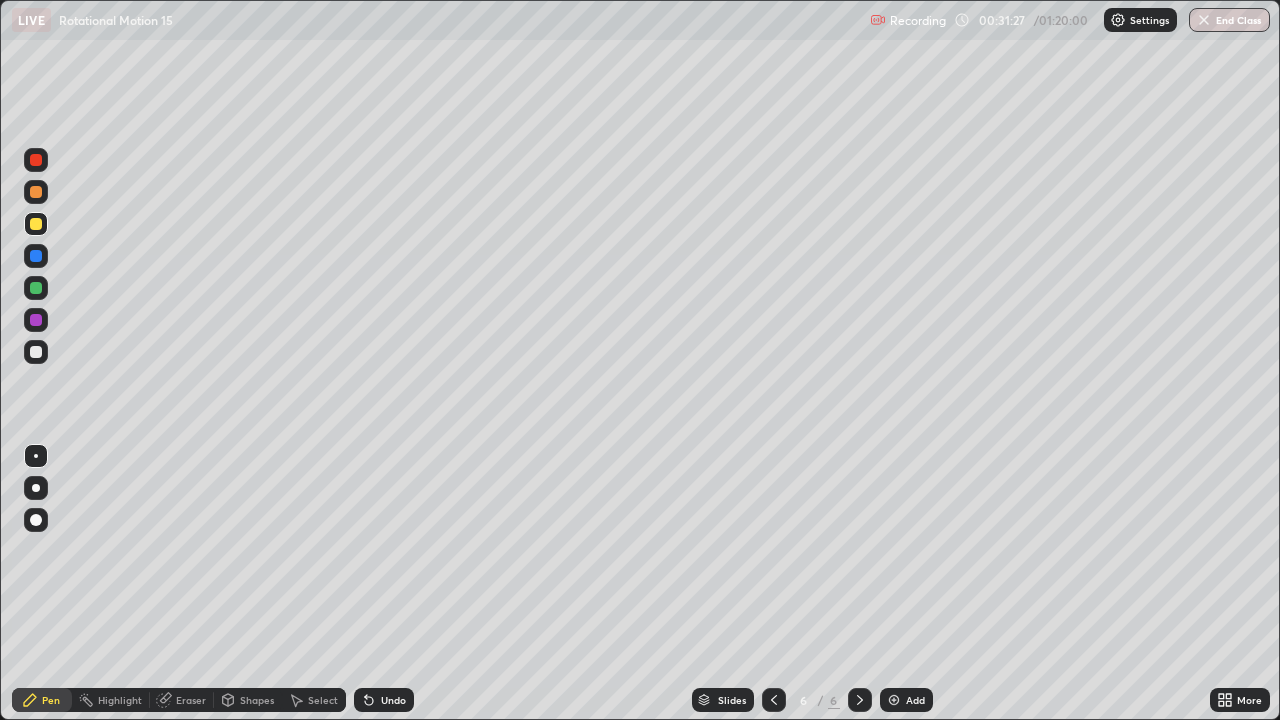 click at bounding box center [36, 352] 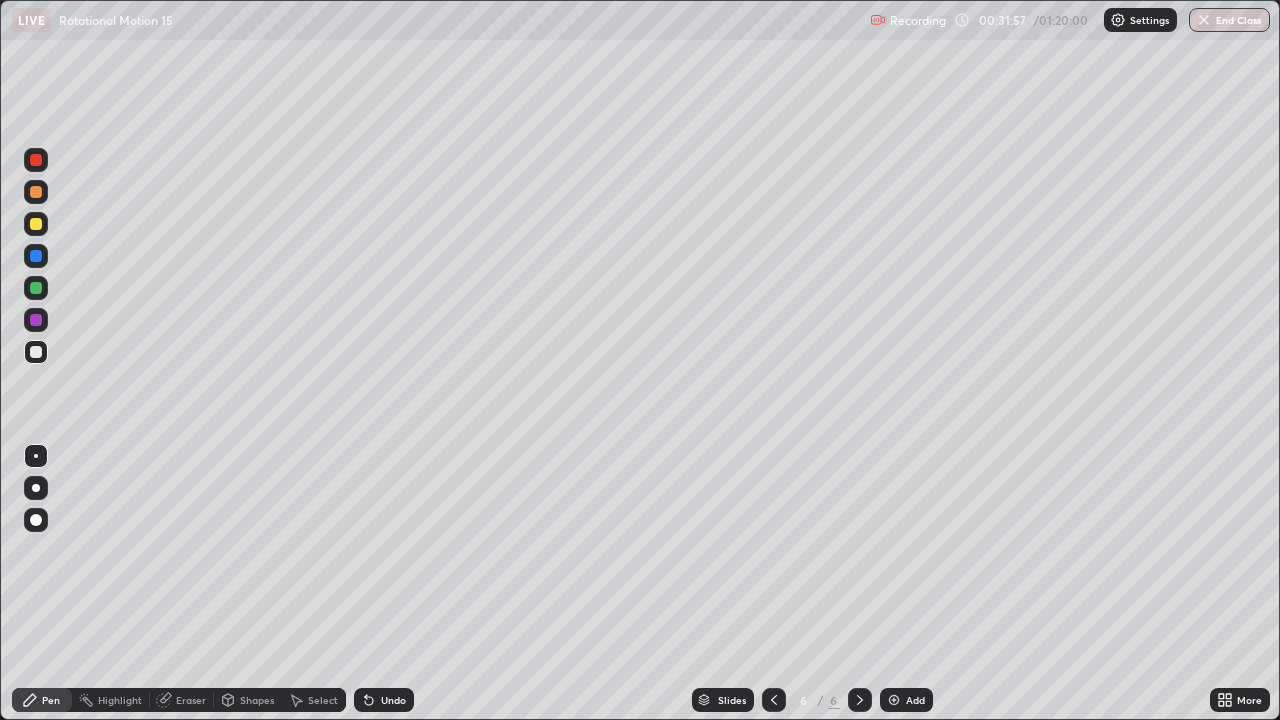 click on "Undo" at bounding box center (393, 700) 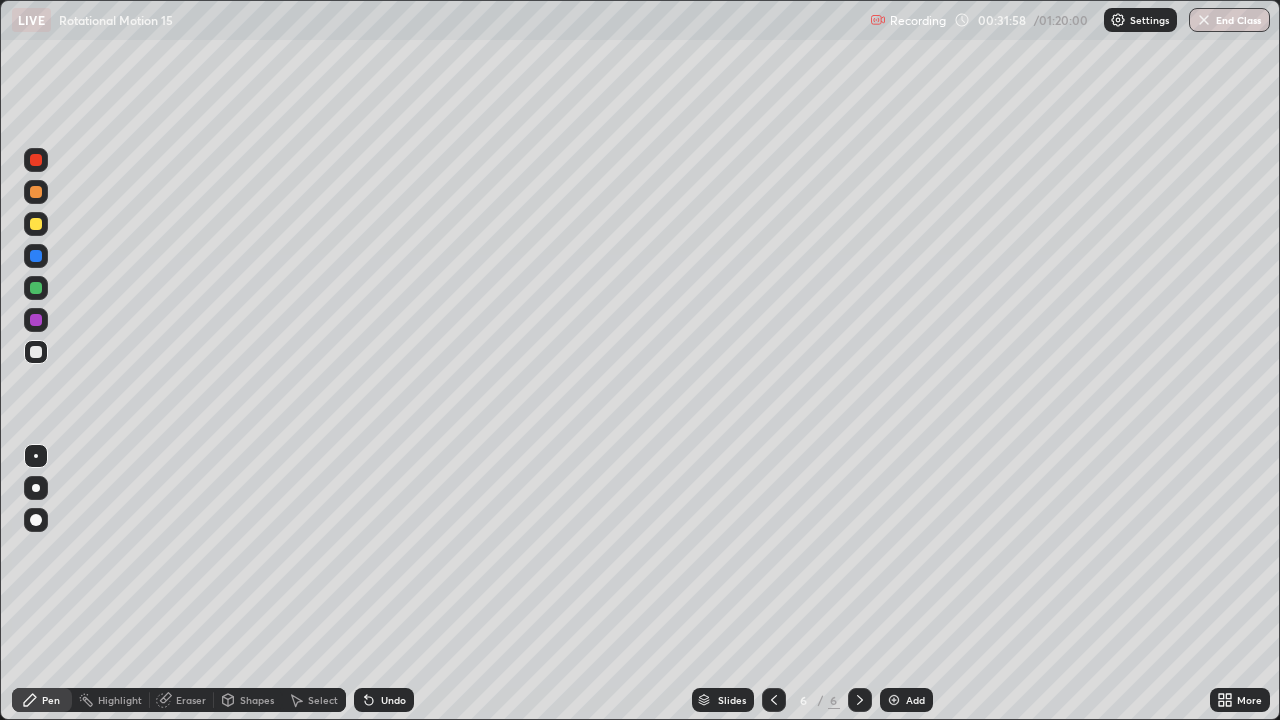 click on "Undo" at bounding box center [393, 700] 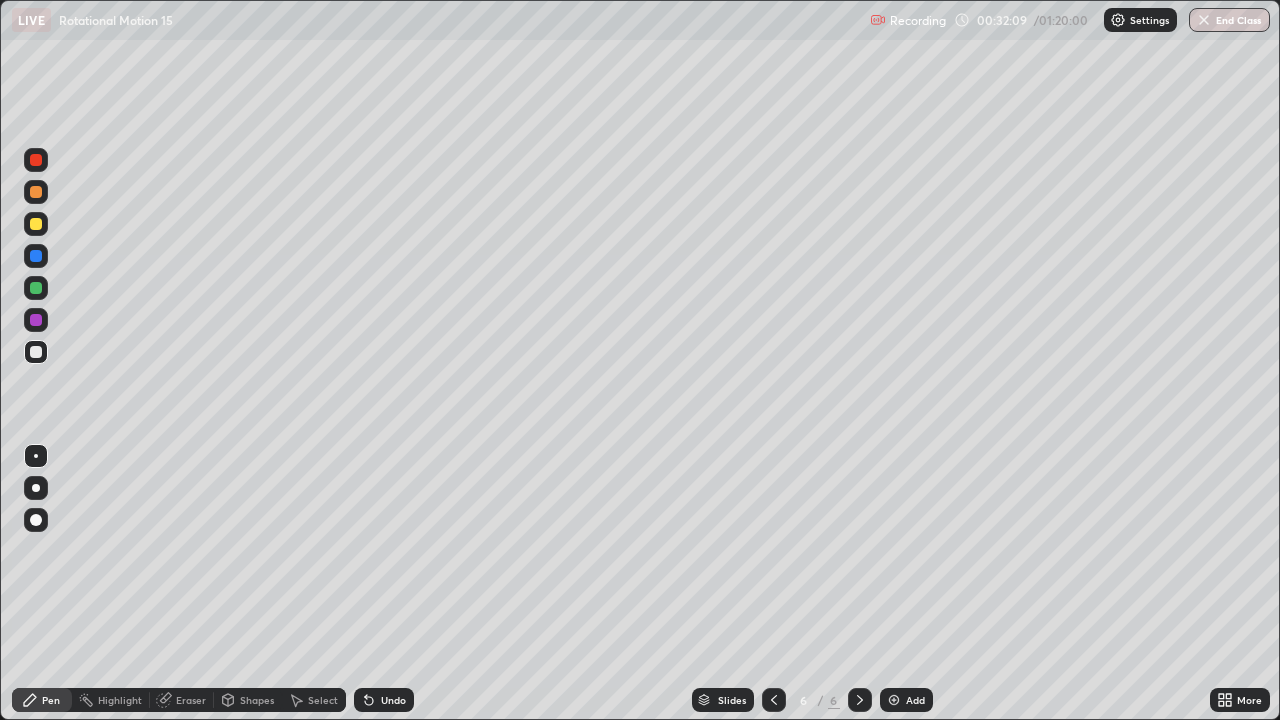 click on "Undo" at bounding box center [393, 700] 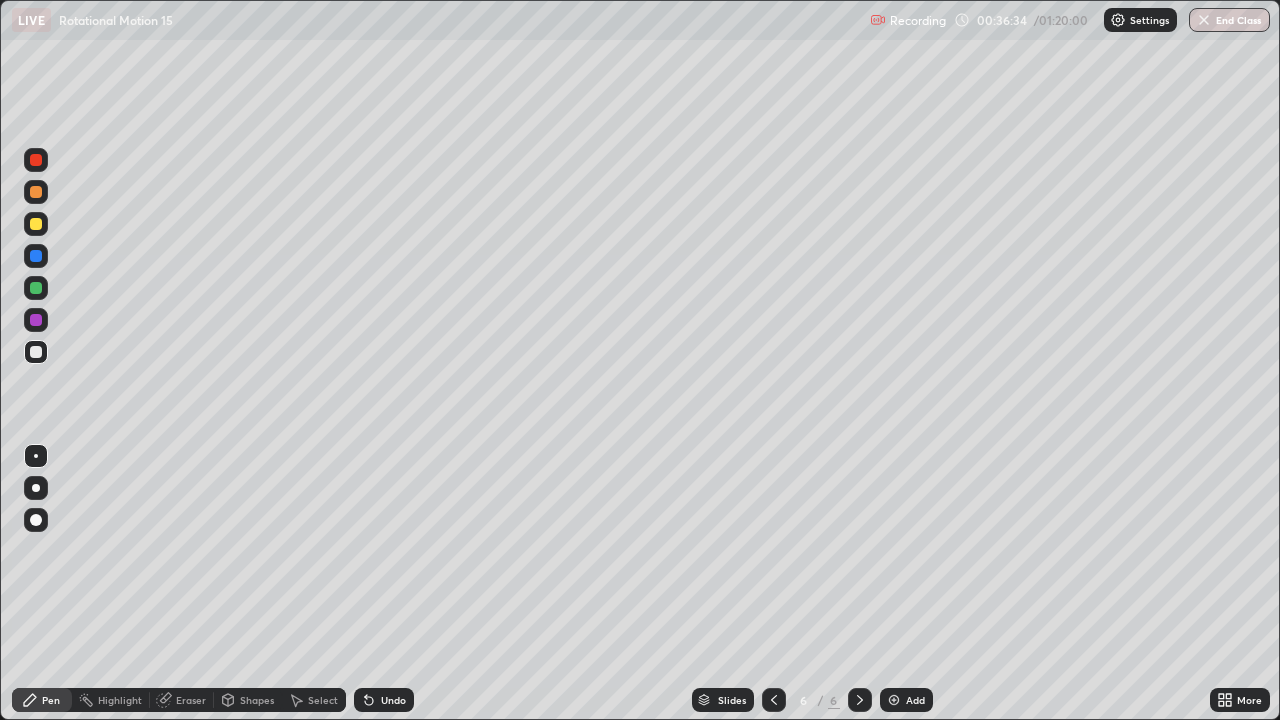 click on "Setting up your live class" at bounding box center (640, 360) 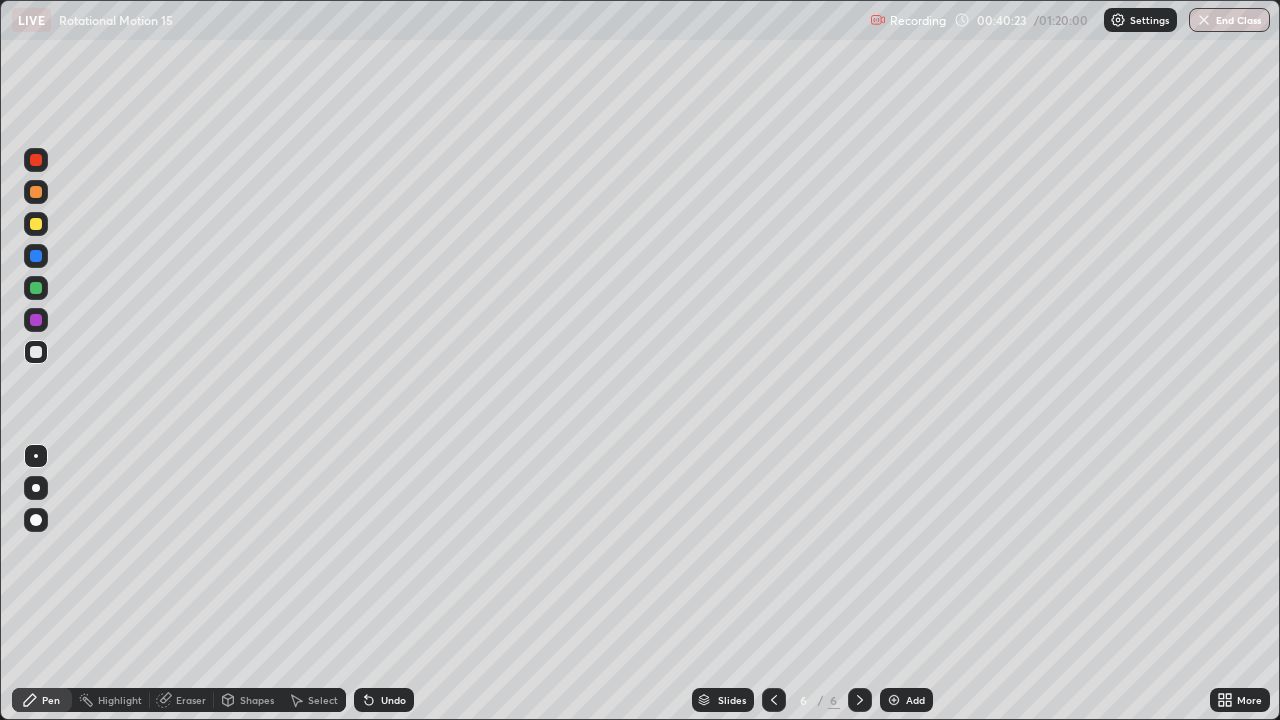 click on "Add" at bounding box center [915, 700] 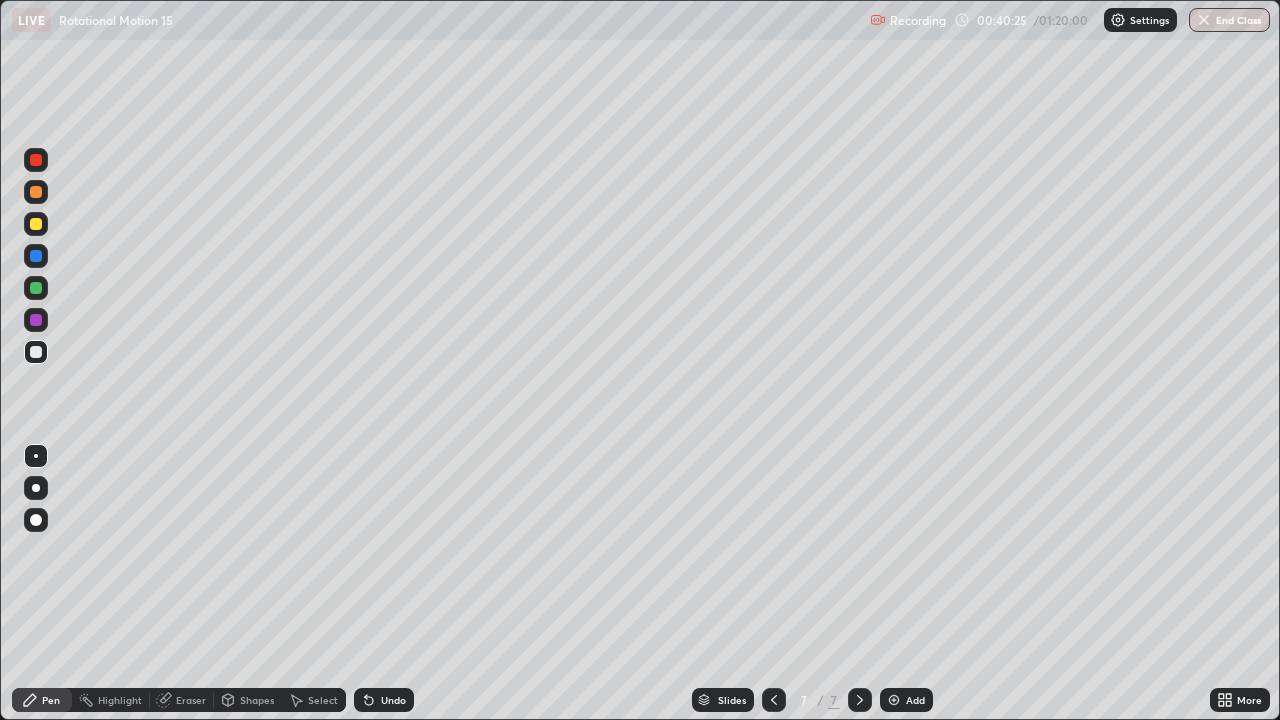 click at bounding box center (36, 288) 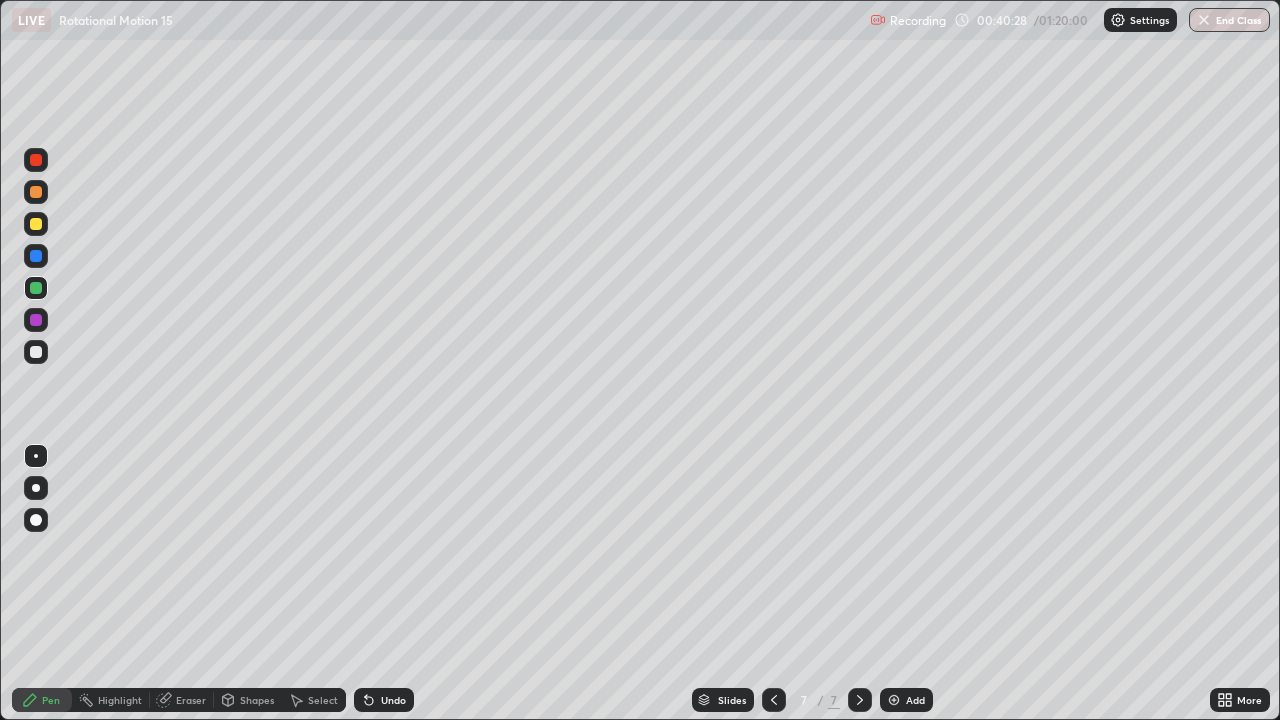 click at bounding box center [36, 224] 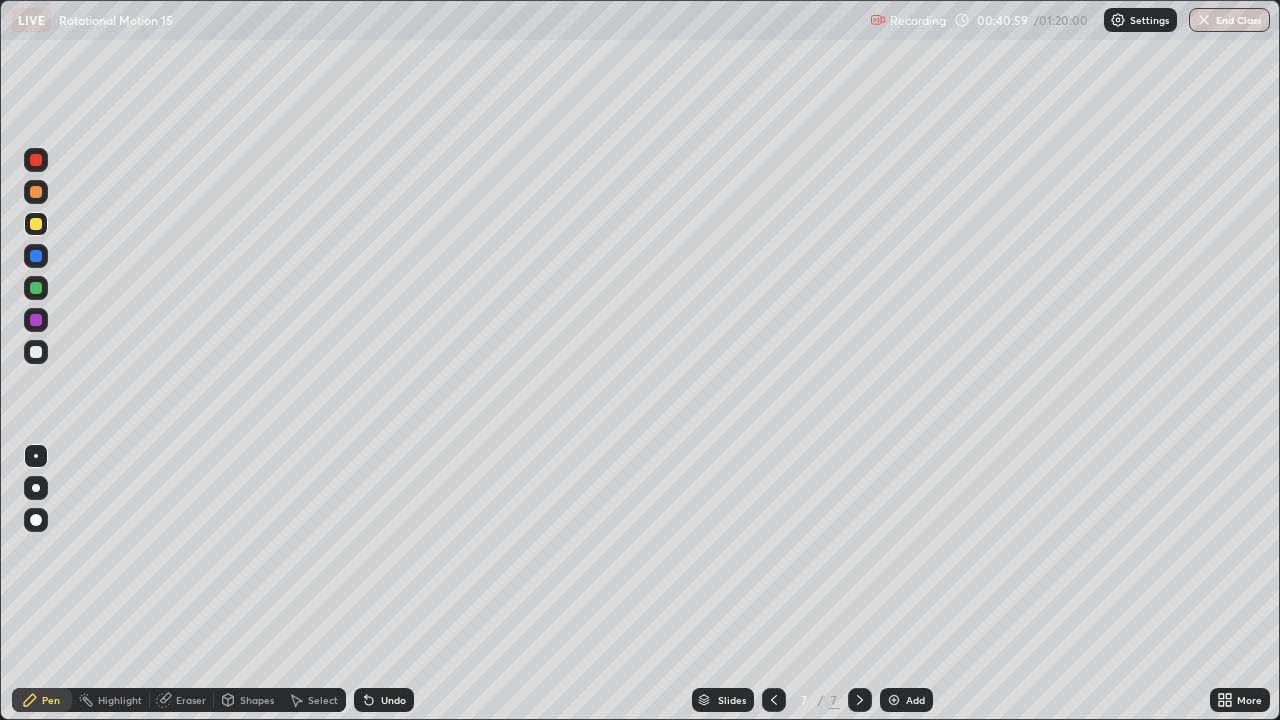 click at bounding box center [36, 352] 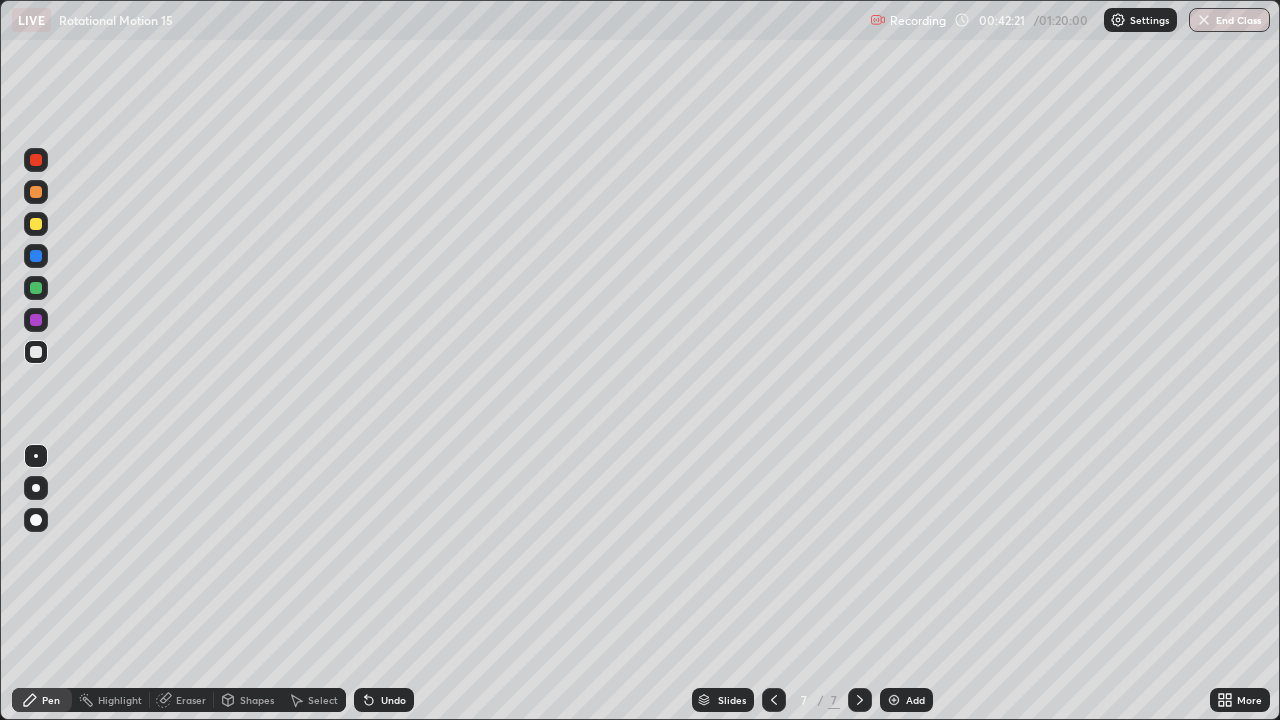 click on "Undo" at bounding box center (393, 700) 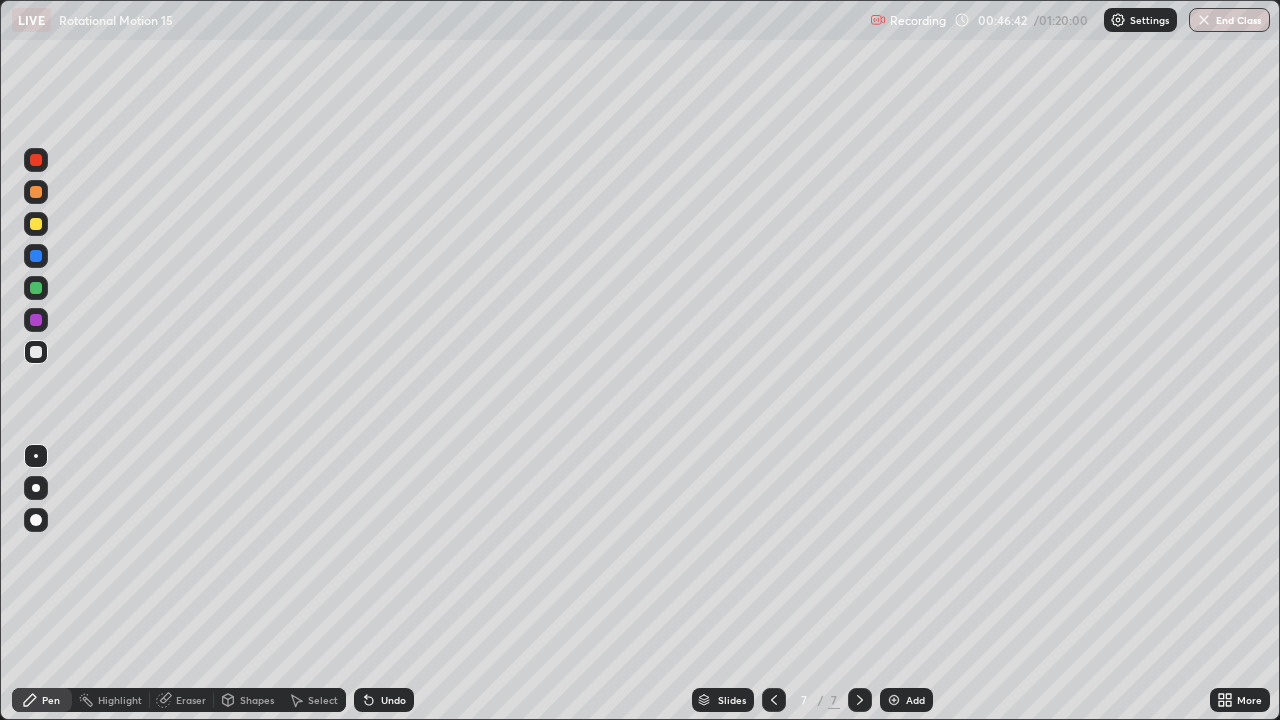 click on "Add" at bounding box center (906, 700) 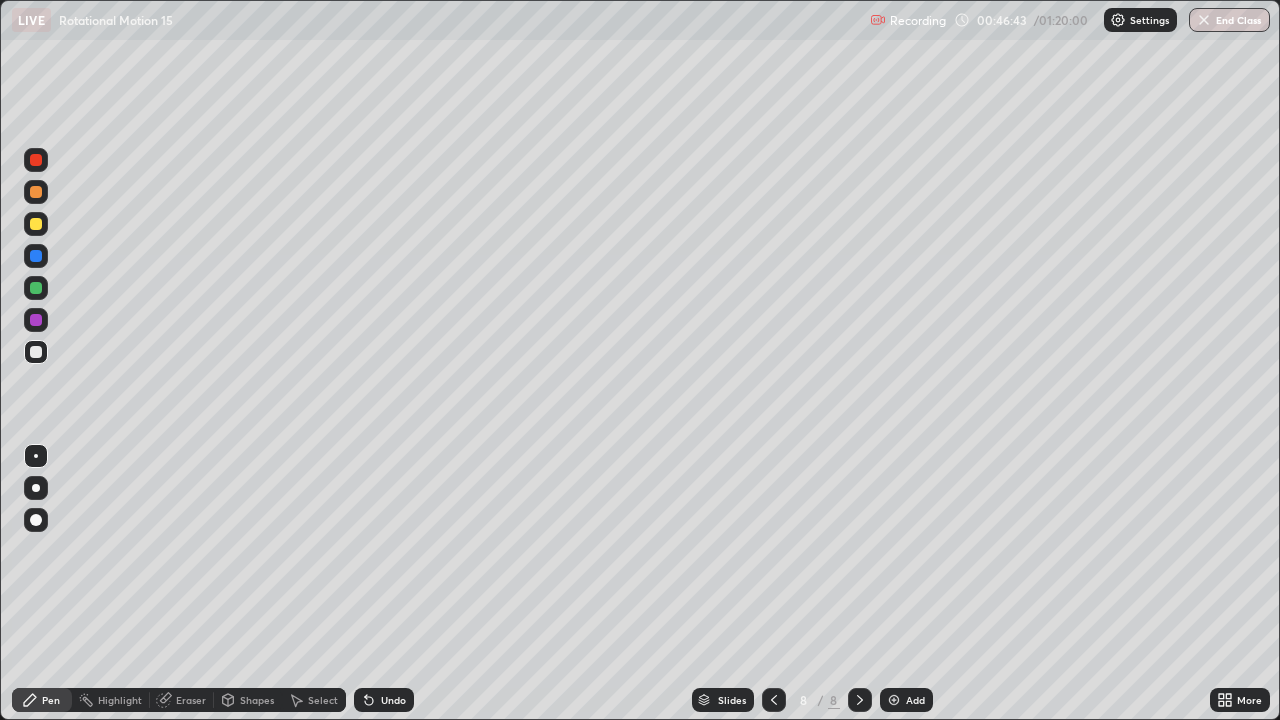 click at bounding box center (36, 288) 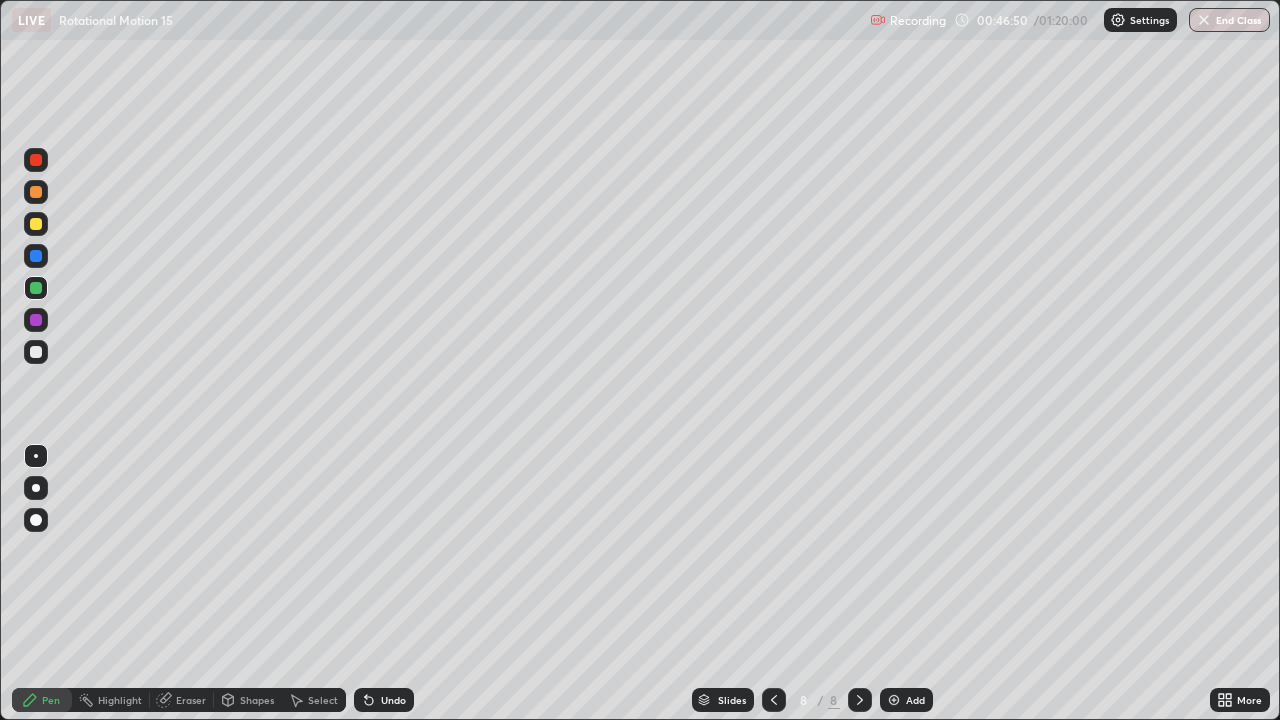 click on "Shapes" at bounding box center (257, 700) 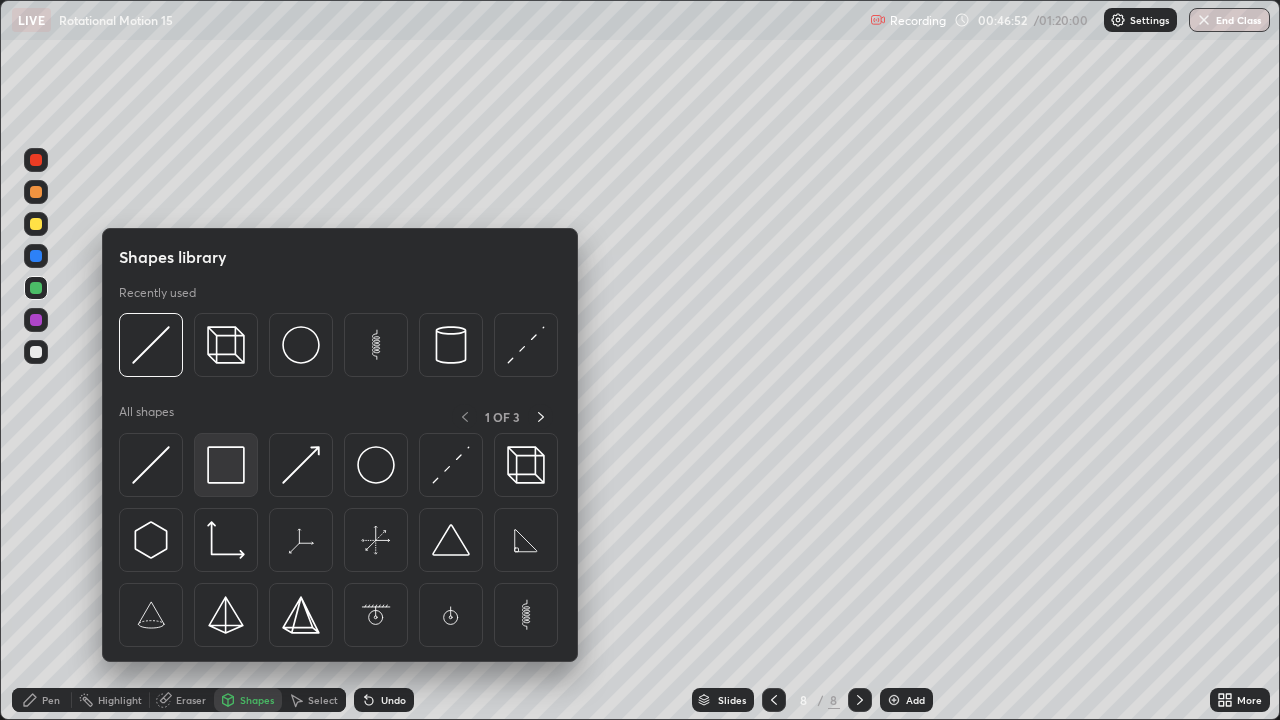 click at bounding box center [226, 465] 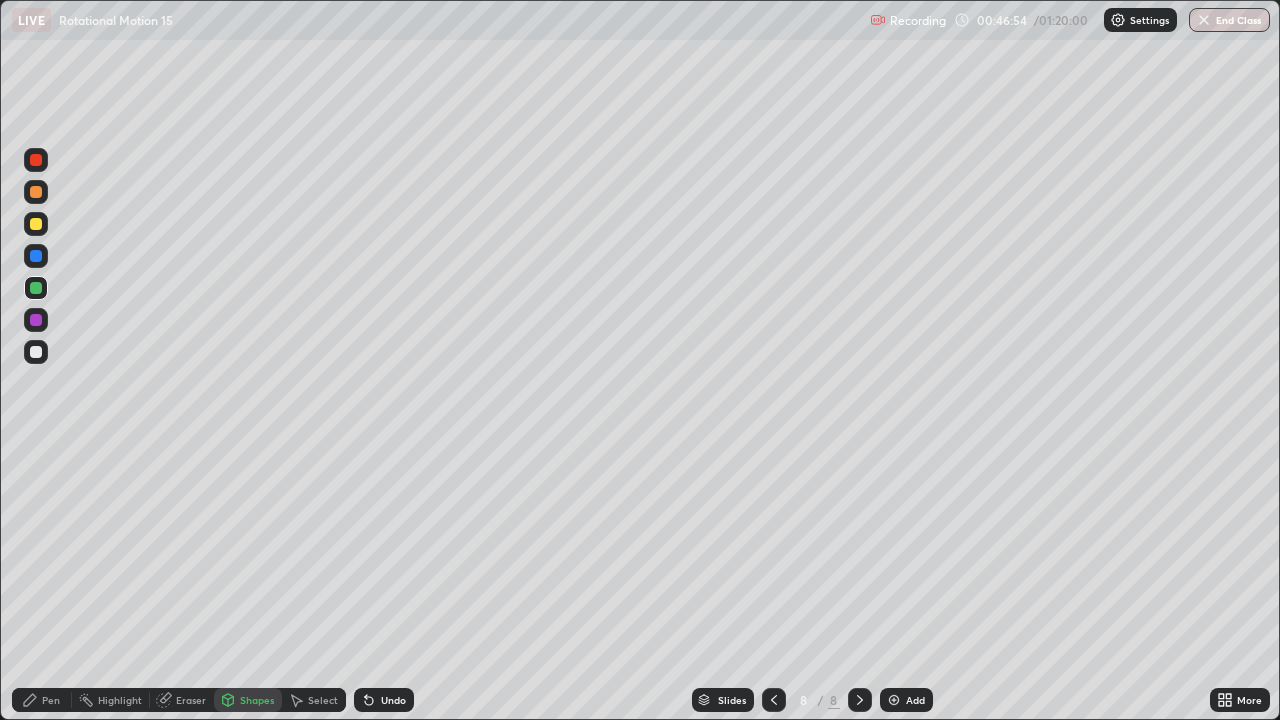 click at bounding box center [36, 224] 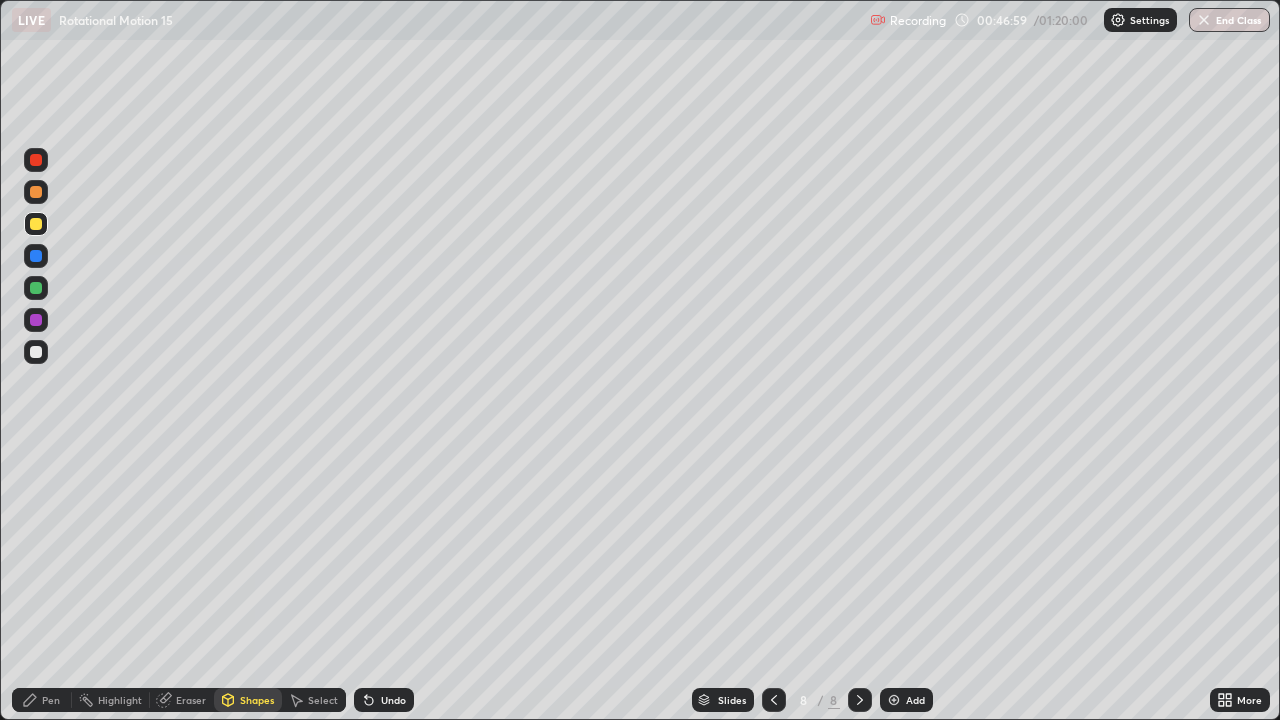 click on "Select" at bounding box center (323, 700) 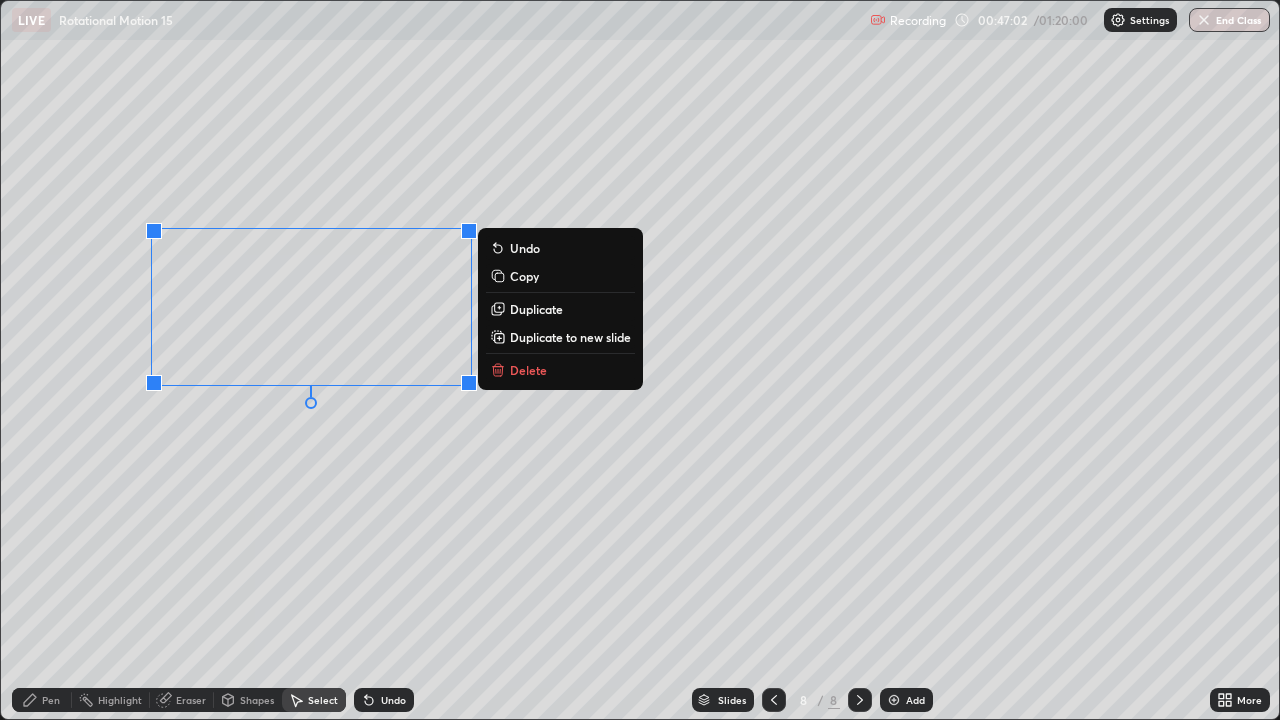 click on "0 ° Undo Copy Duplicate Duplicate to new slide Delete" at bounding box center (640, 360) 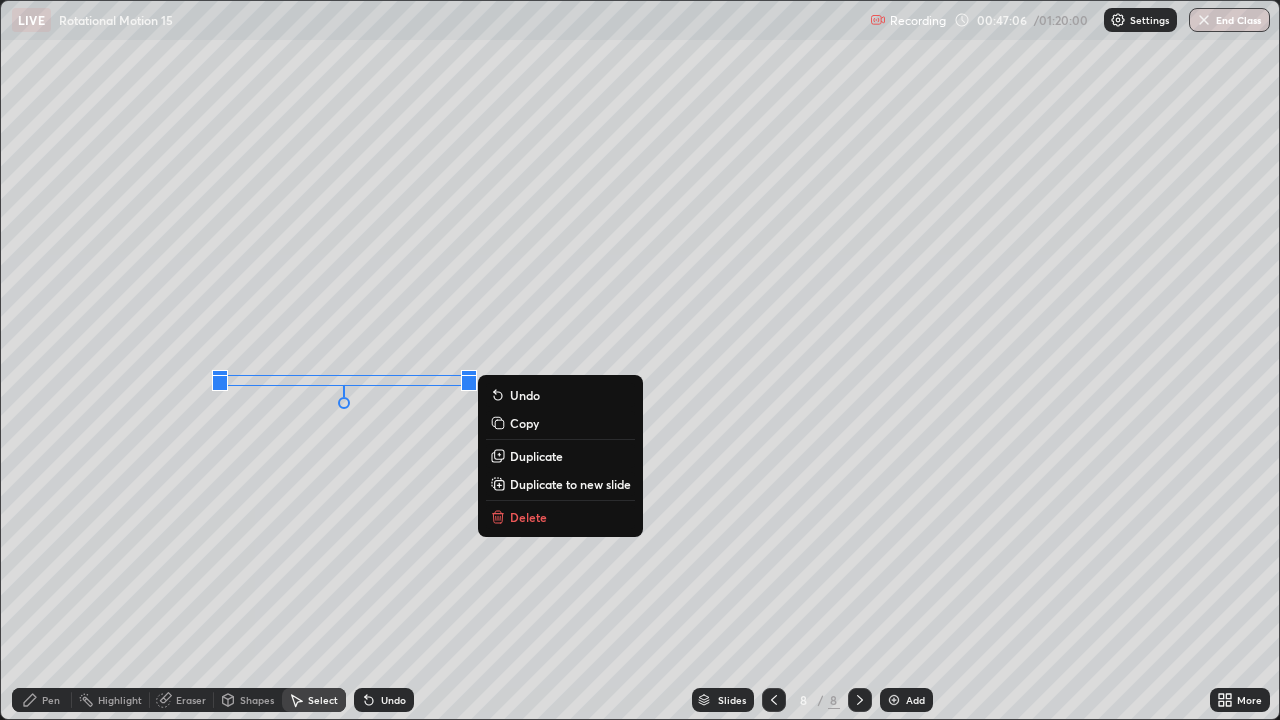 click on "Duplicate" at bounding box center (536, 456) 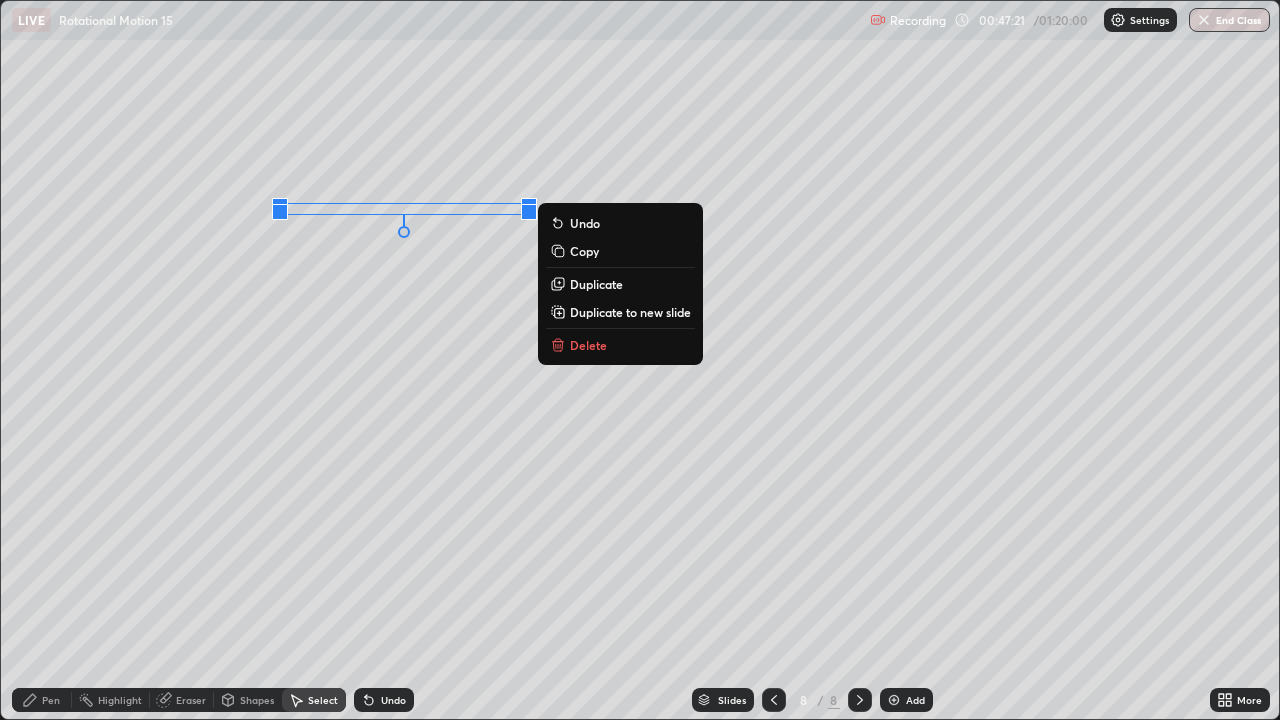 click on "0 ° Undo Copy Duplicate Duplicate to new slide Delete" at bounding box center [640, 360] 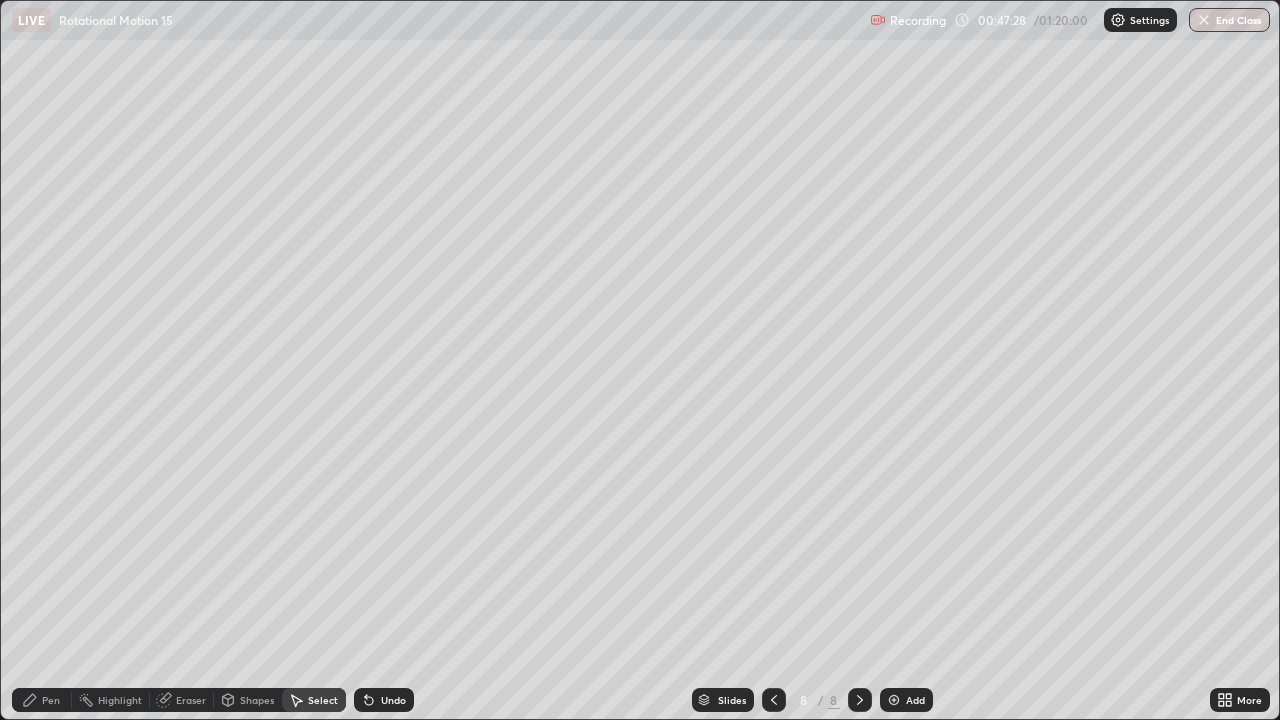 click on "Pen" at bounding box center [51, 700] 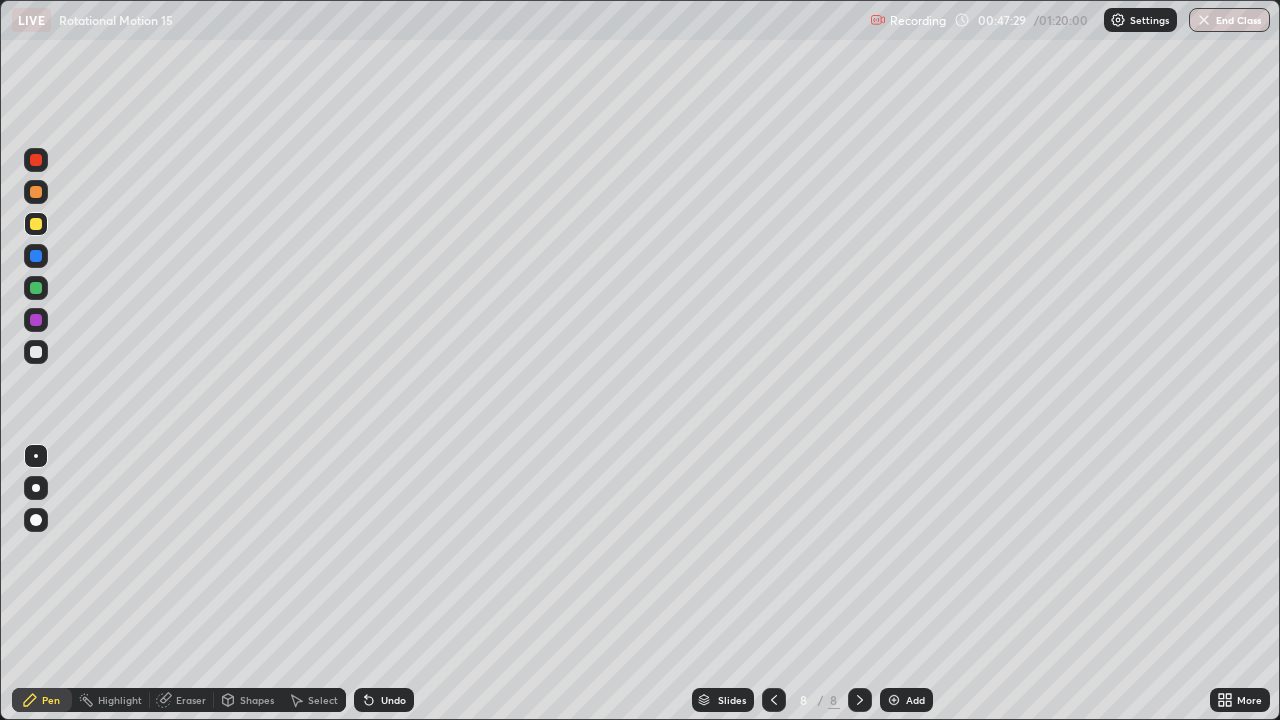 click at bounding box center [36, 352] 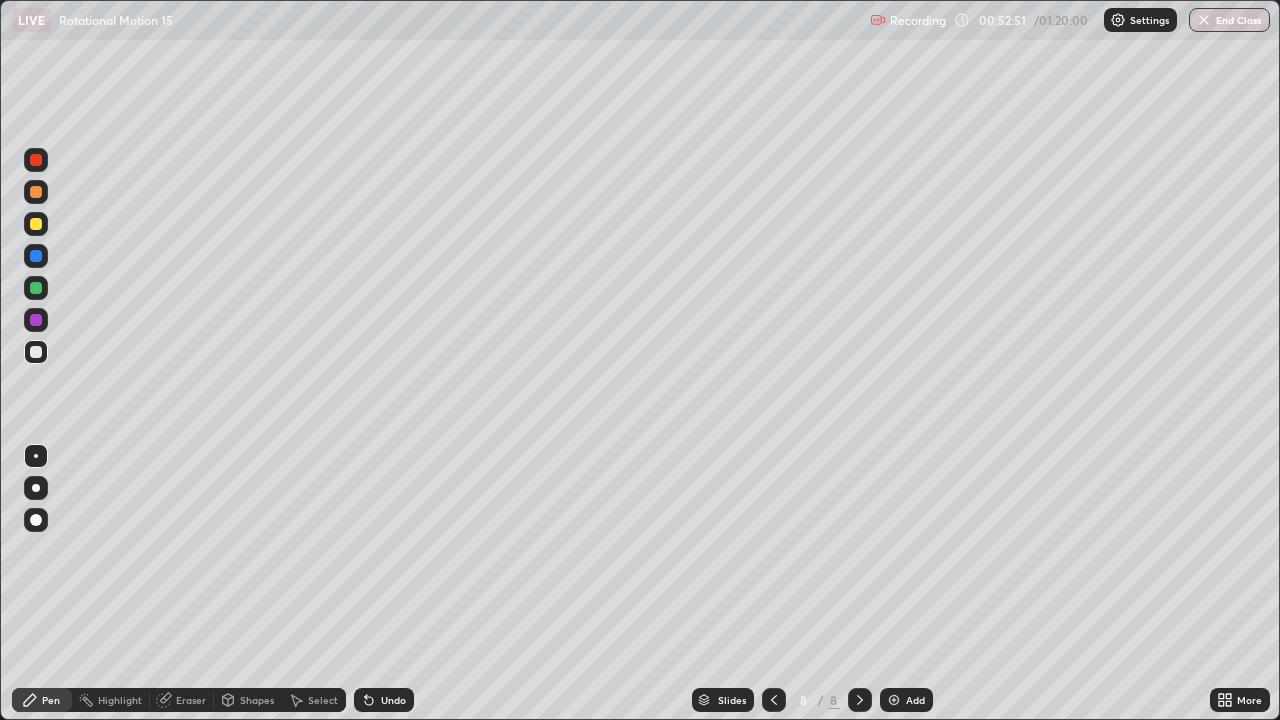 click at bounding box center (36, 224) 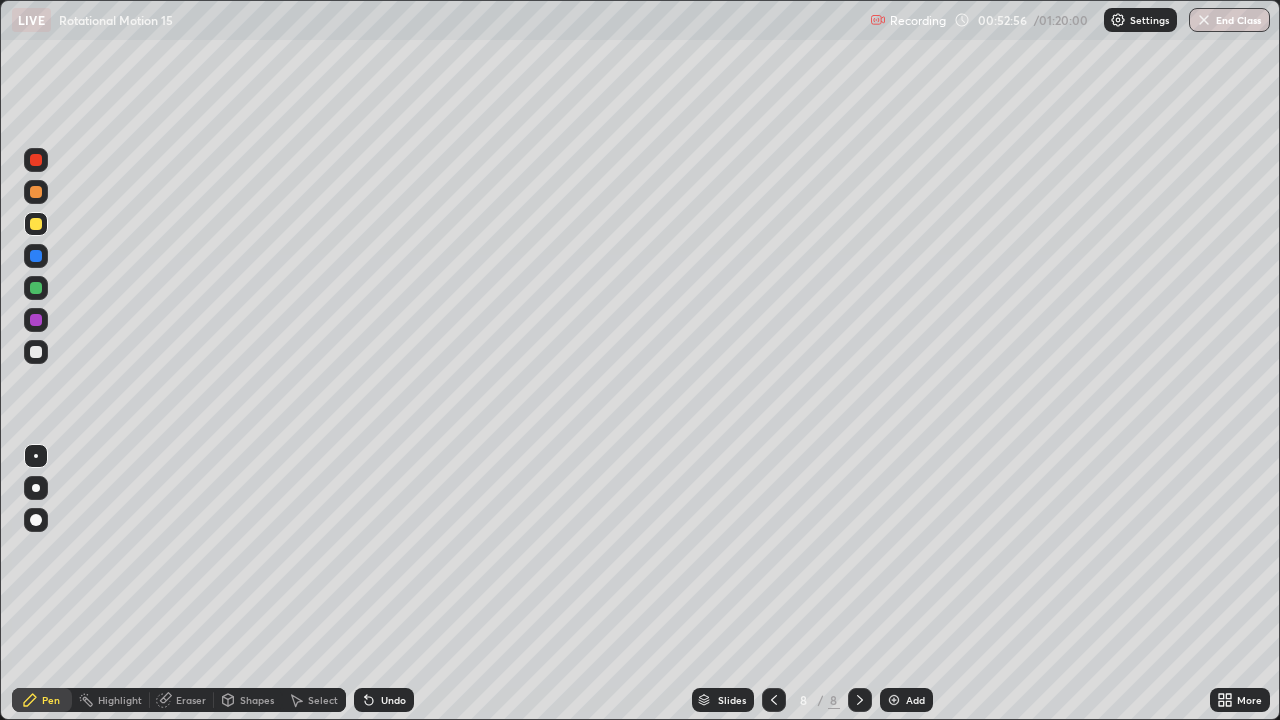click at bounding box center (36, 352) 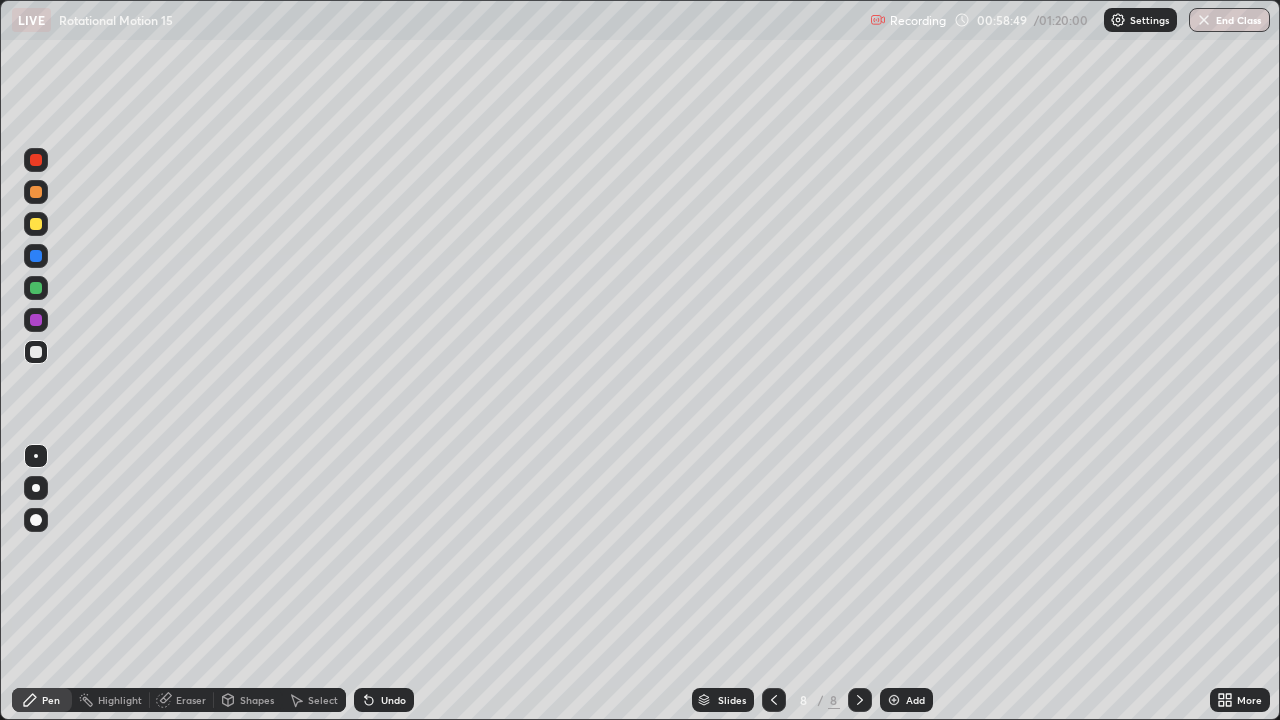 click on "Add" at bounding box center (915, 700) 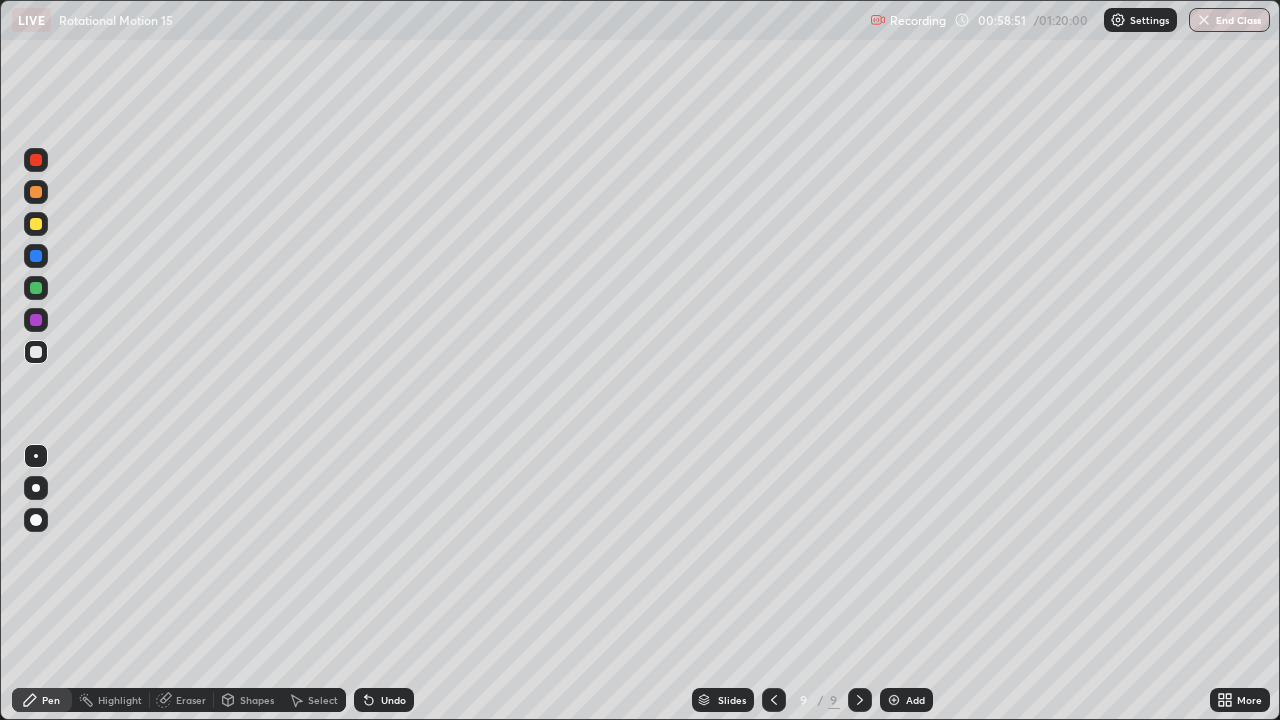 click at bounding box center [36, 224] 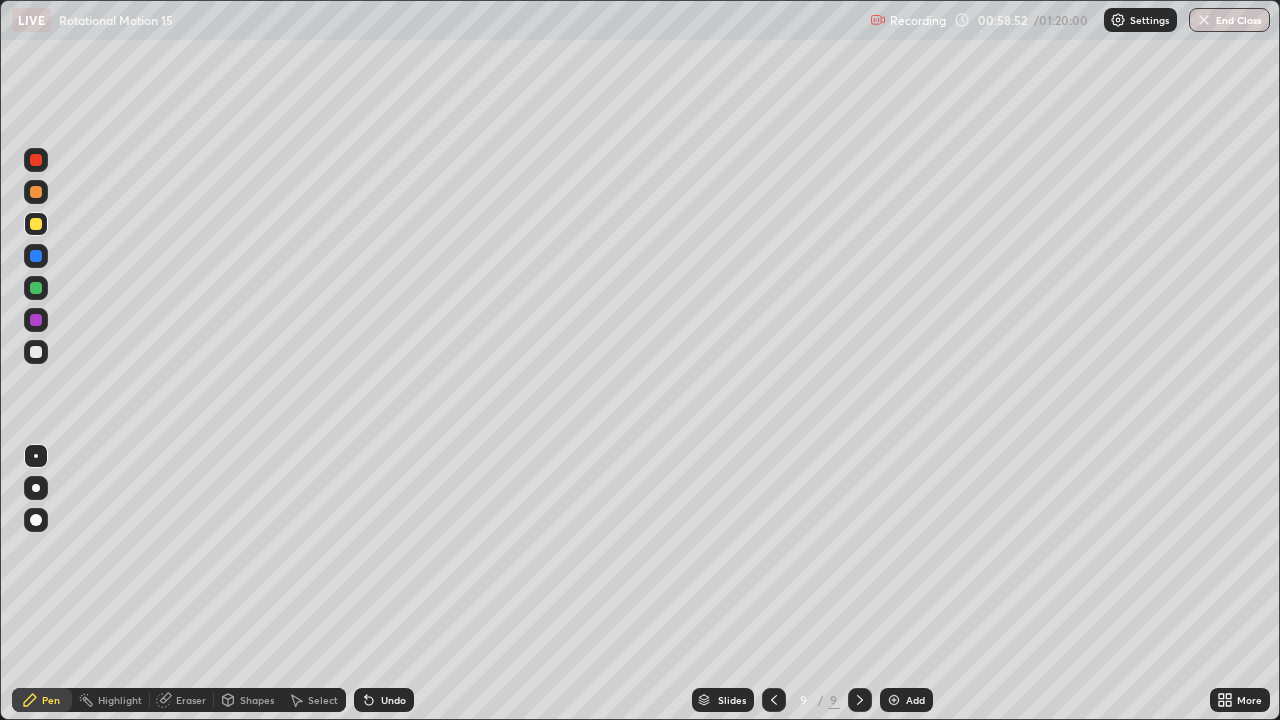 click at bounding box center [36, 288] 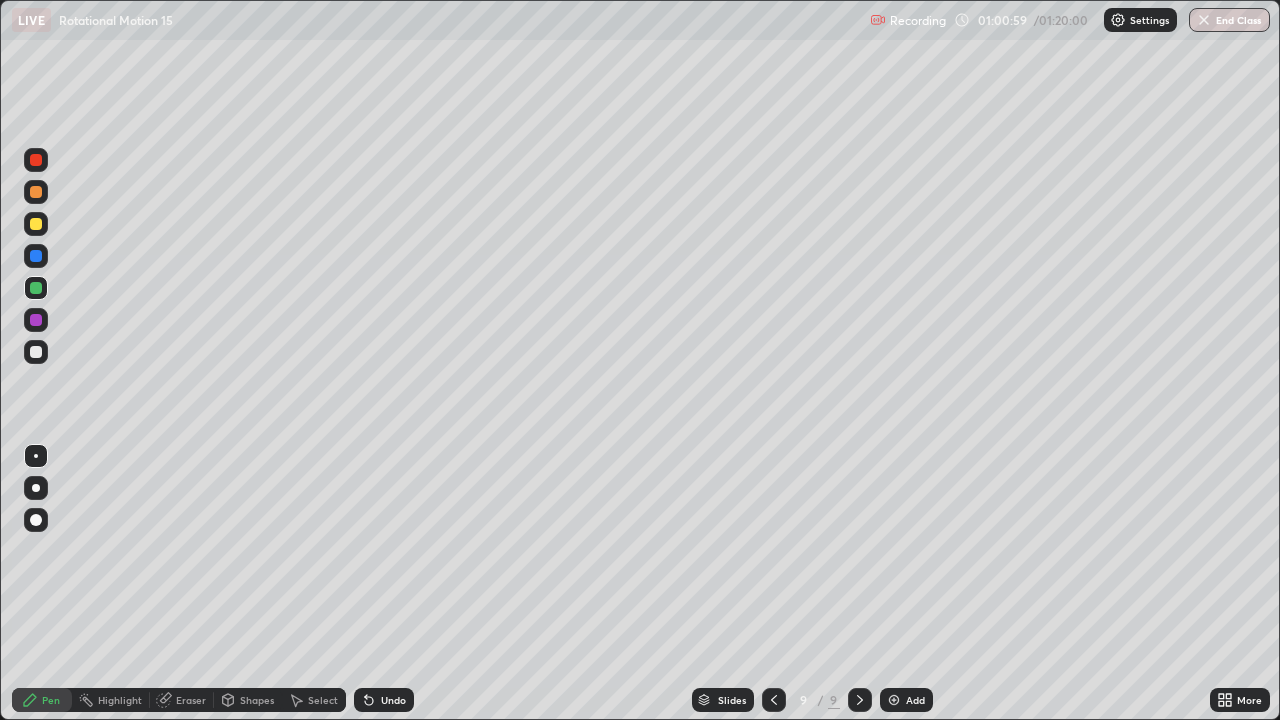 click at bounding box center [36, 224] 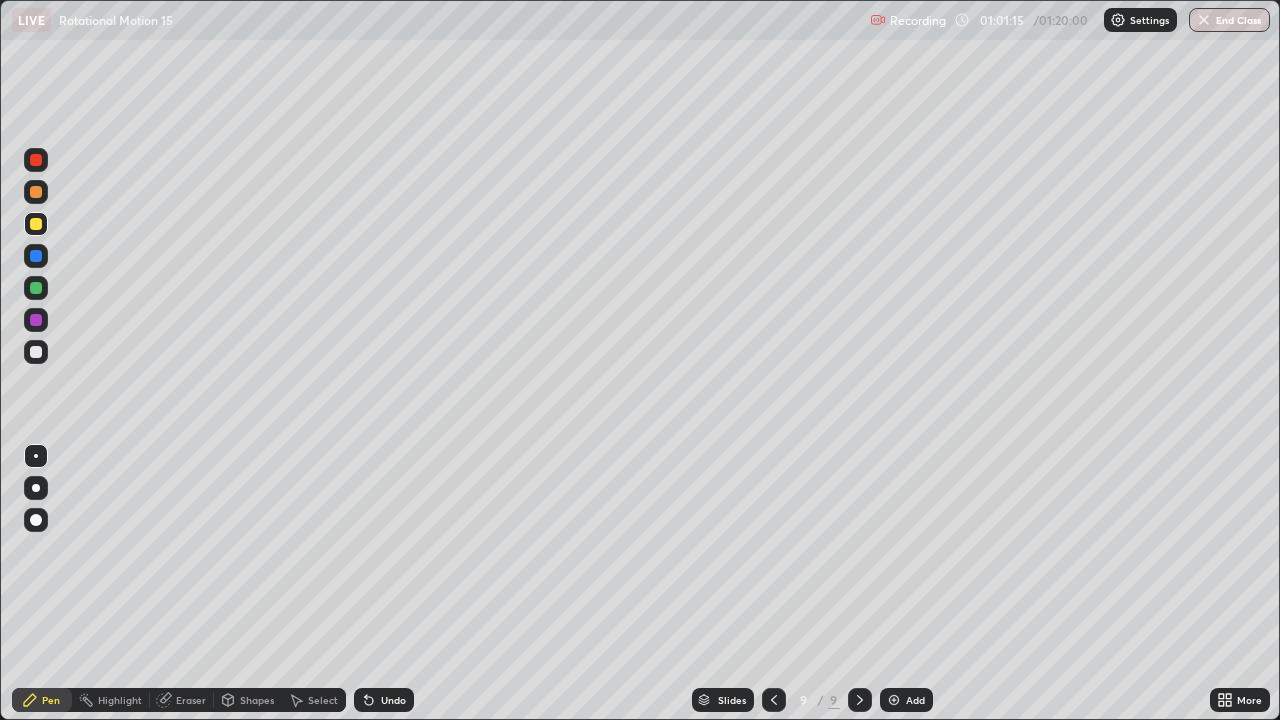 click at bounding box center (36, 352) 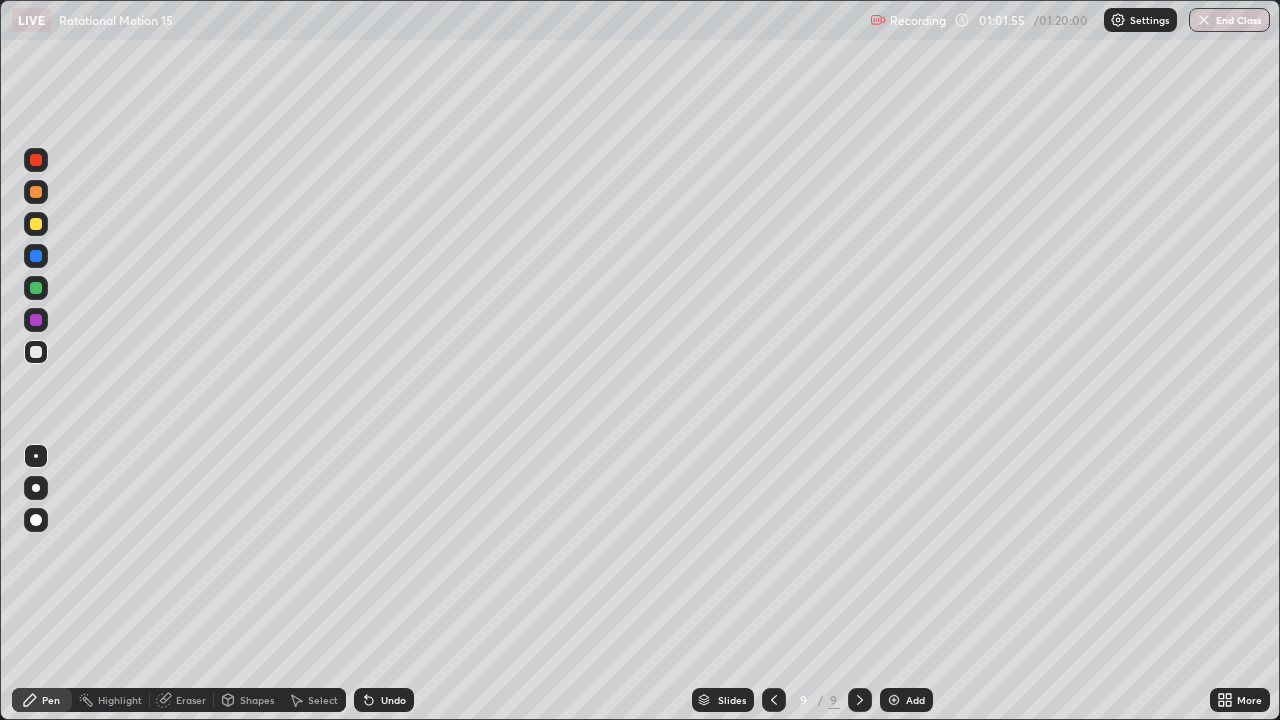 click on "Undo" at bounding box center [393, 700] 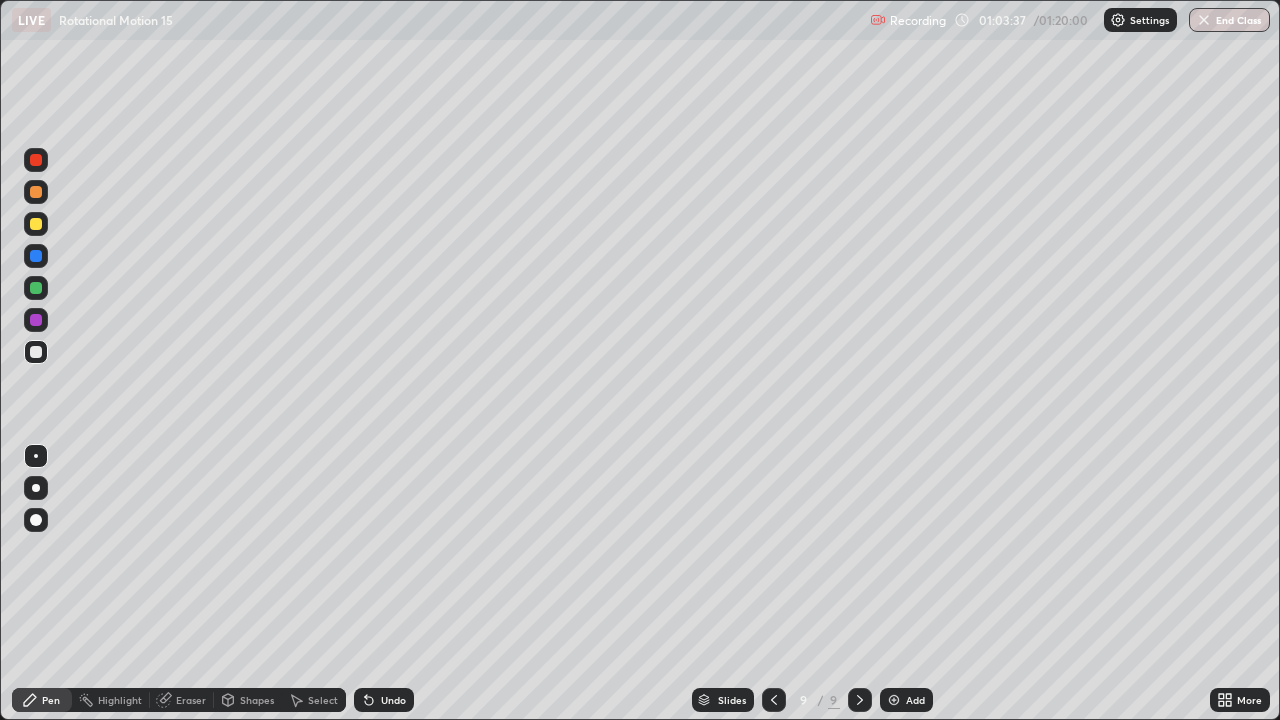 click at bounding box center [36, 288] 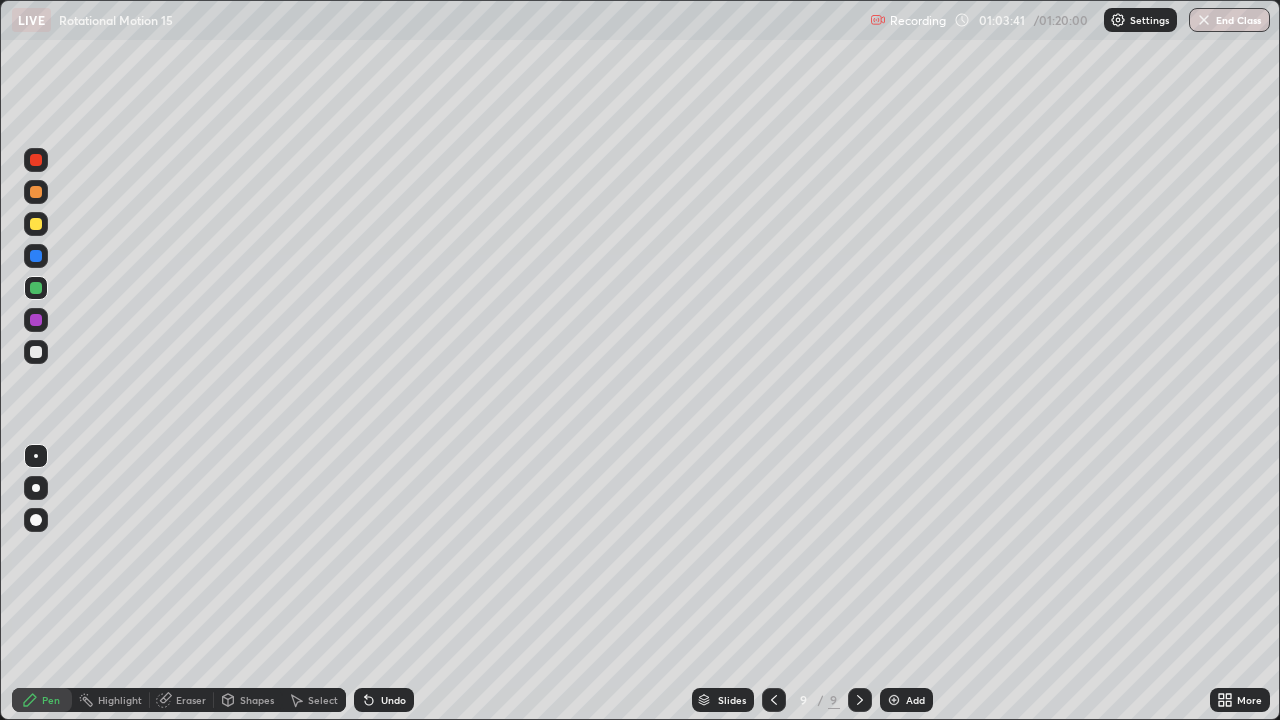 click on "Undo" at bounding box center [393, 700] 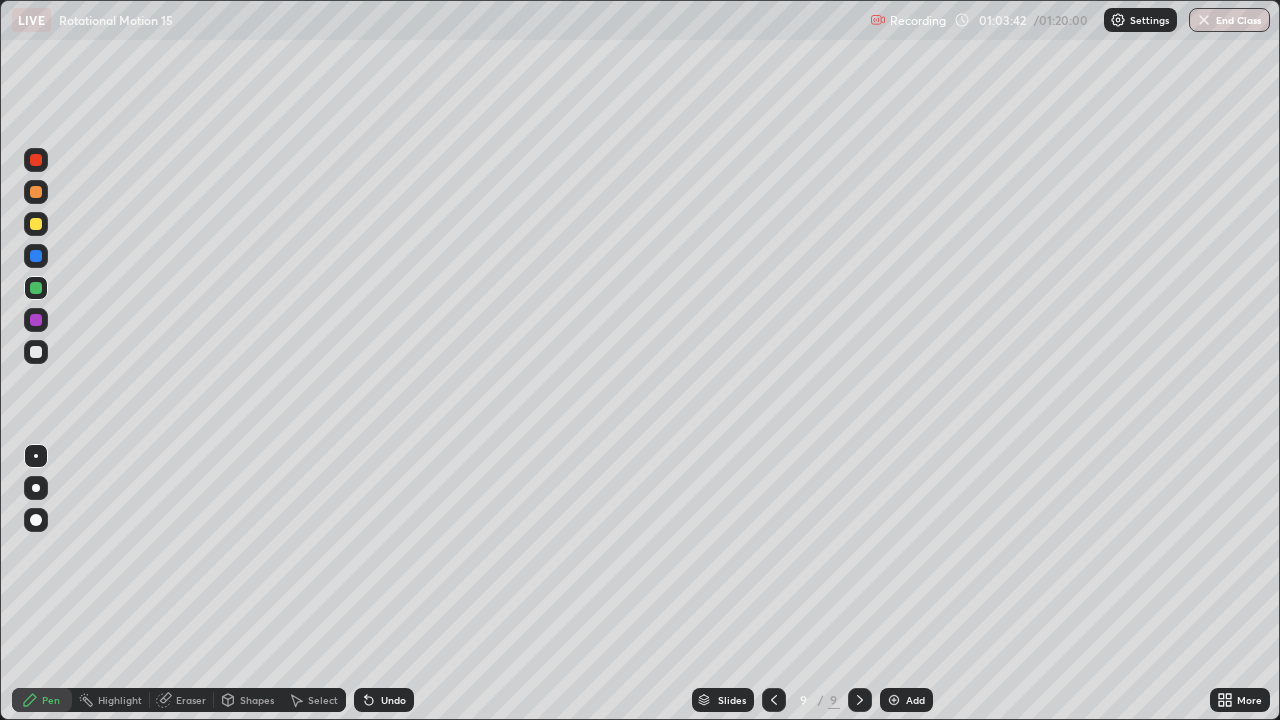 click on "Undo" at bounding box center (393, 700) 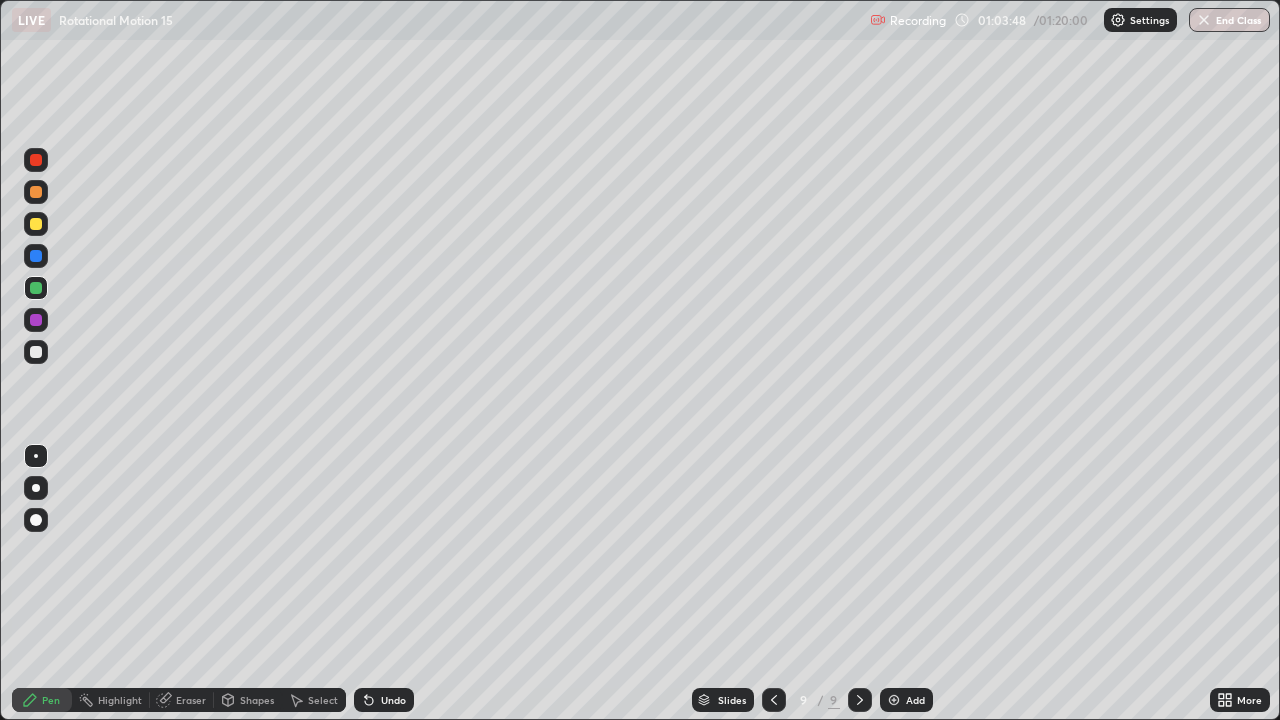 click at bounding box center [36, 224] 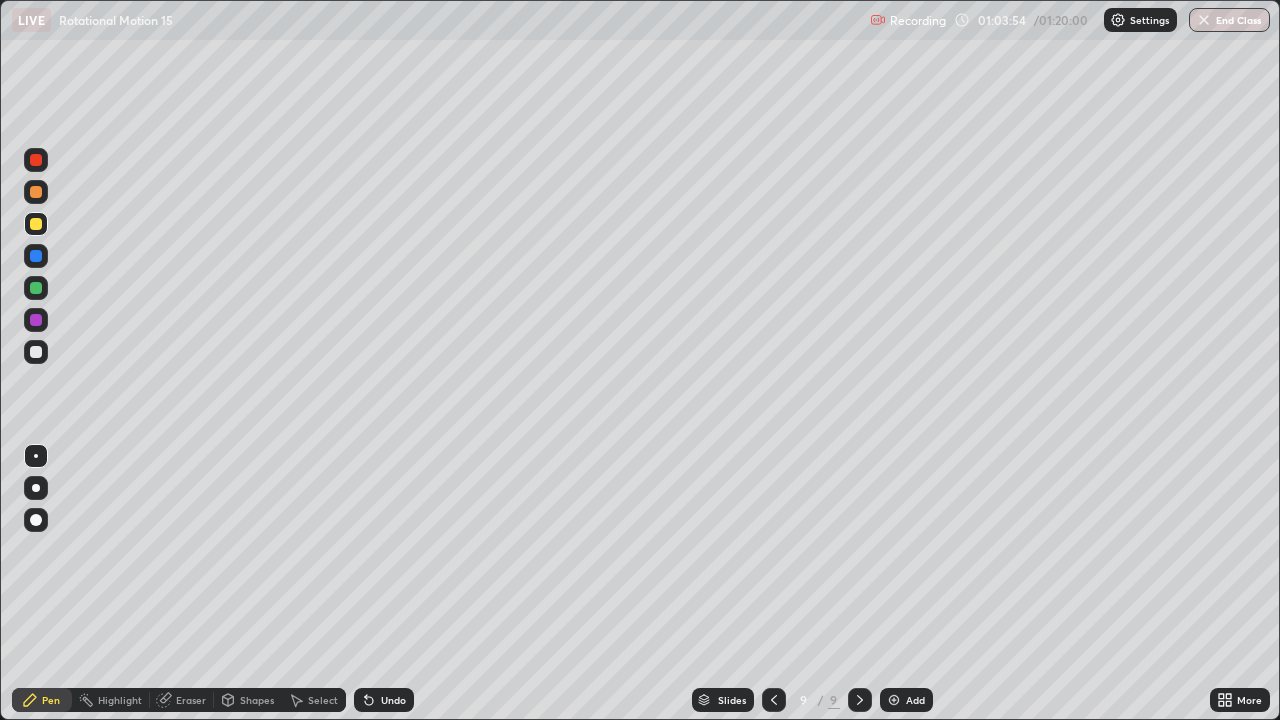 click at bounding box center [36, 352] 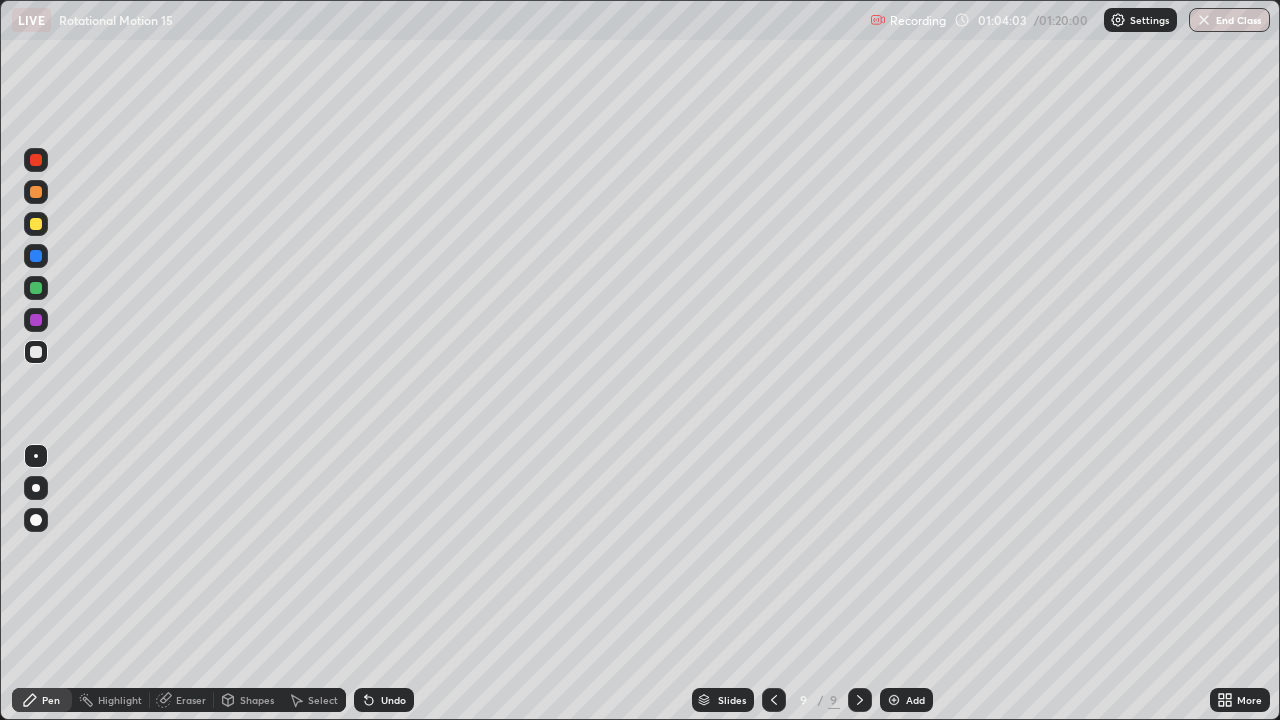 click at bounding box center (36, 224) 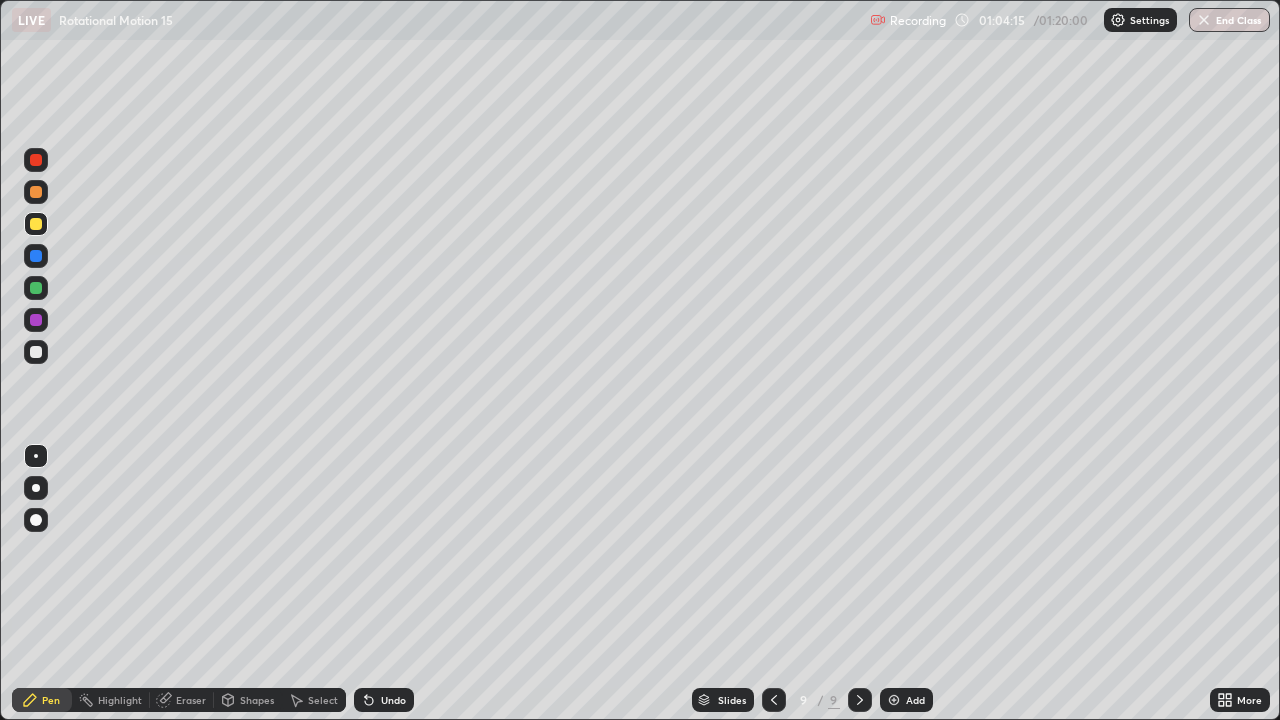 click at bounding box center [36, 352] 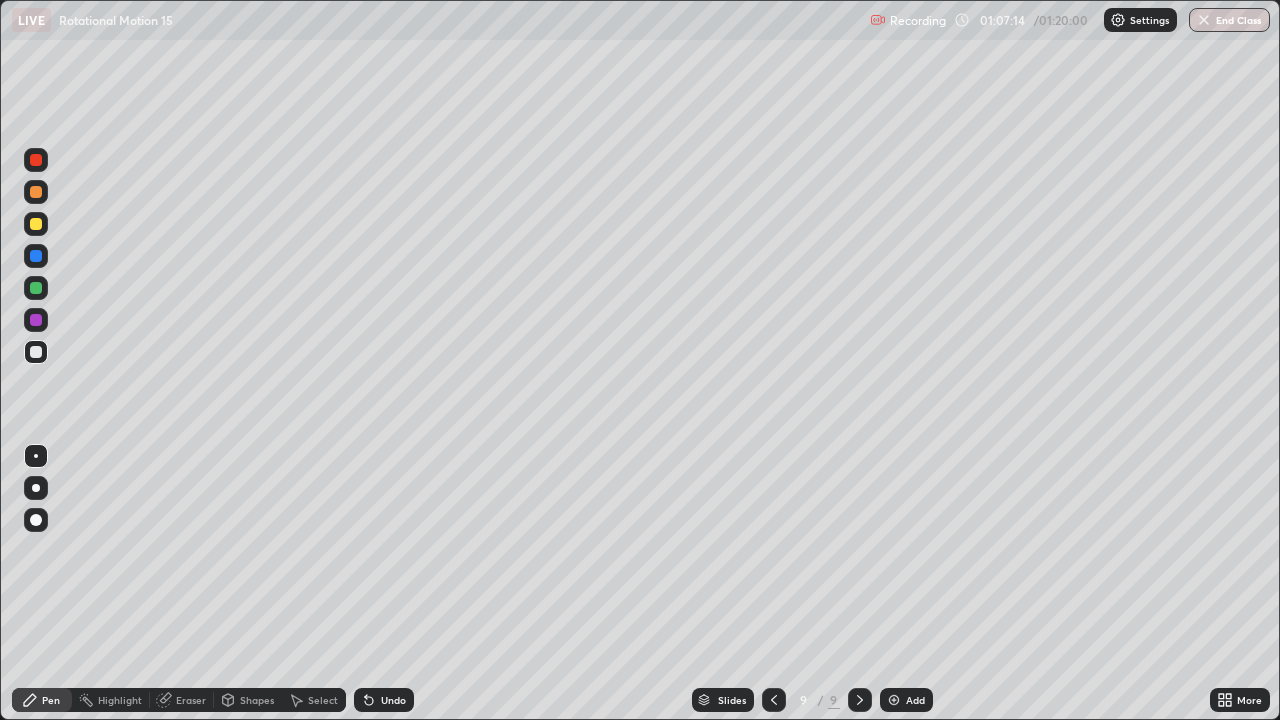 click on "Add" at bounding box center (915, 700) 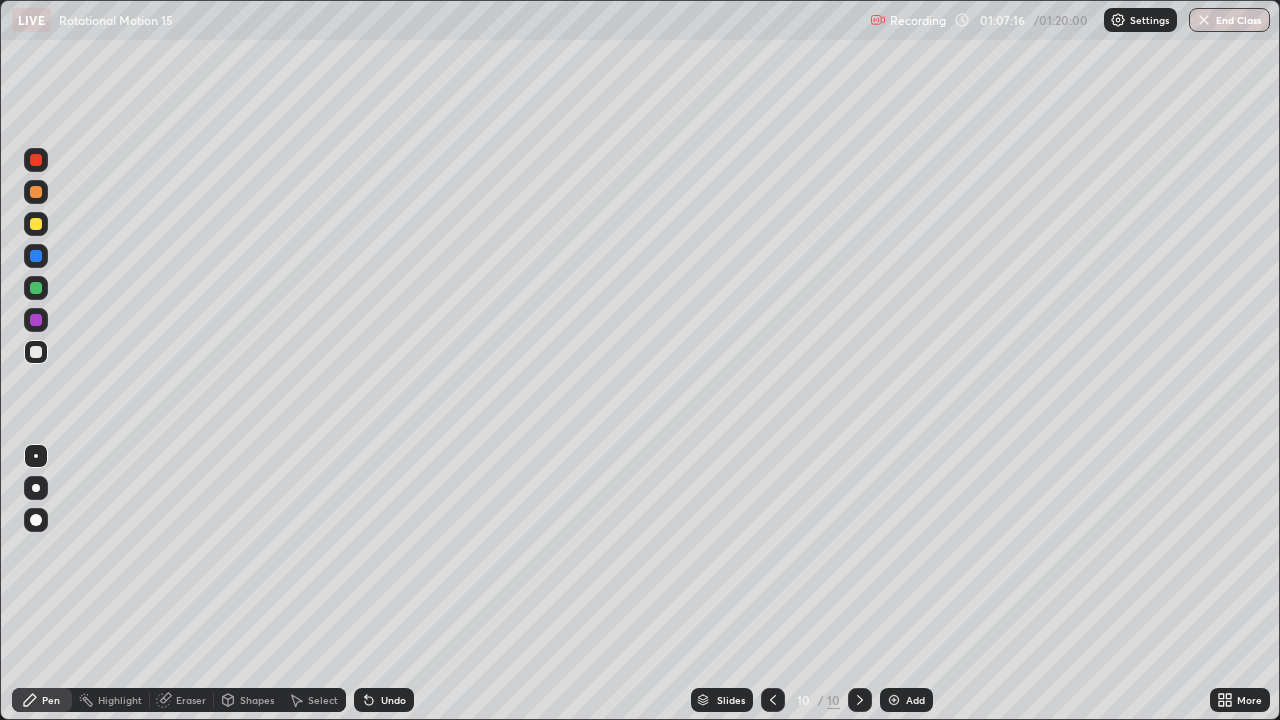 click at bounding box center [36, 288] 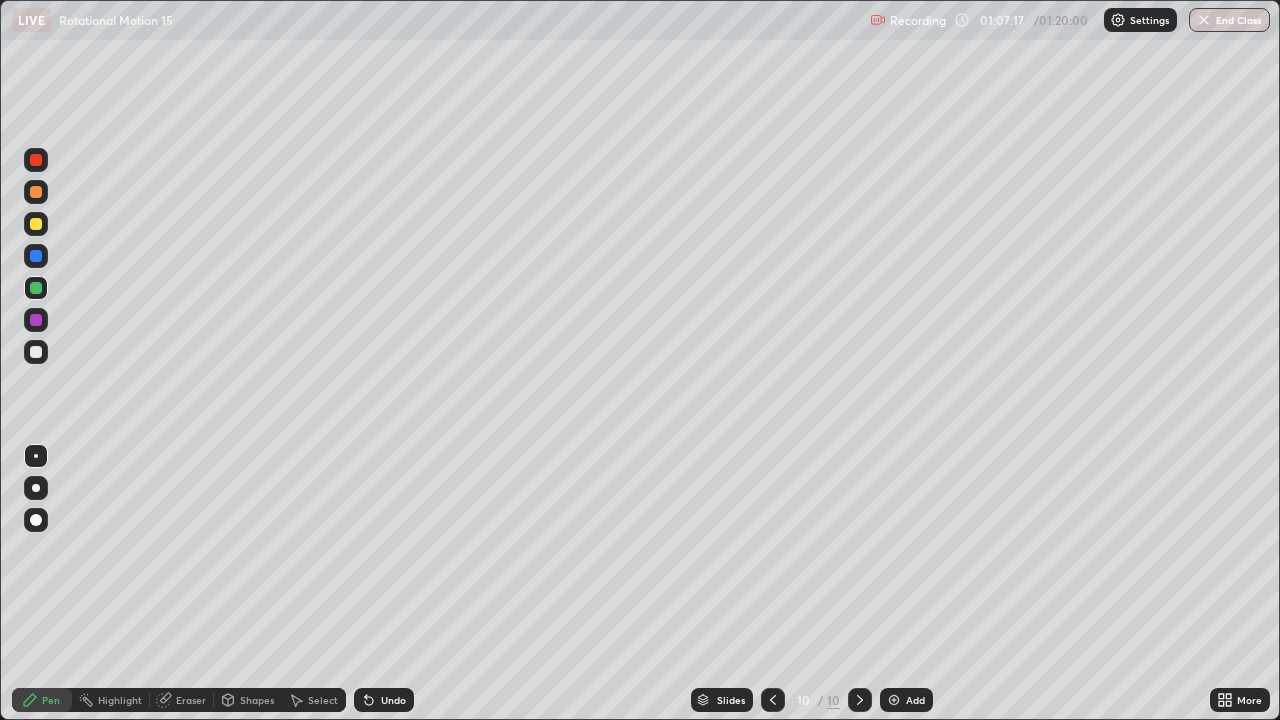 click at bounding box center (36, 224) 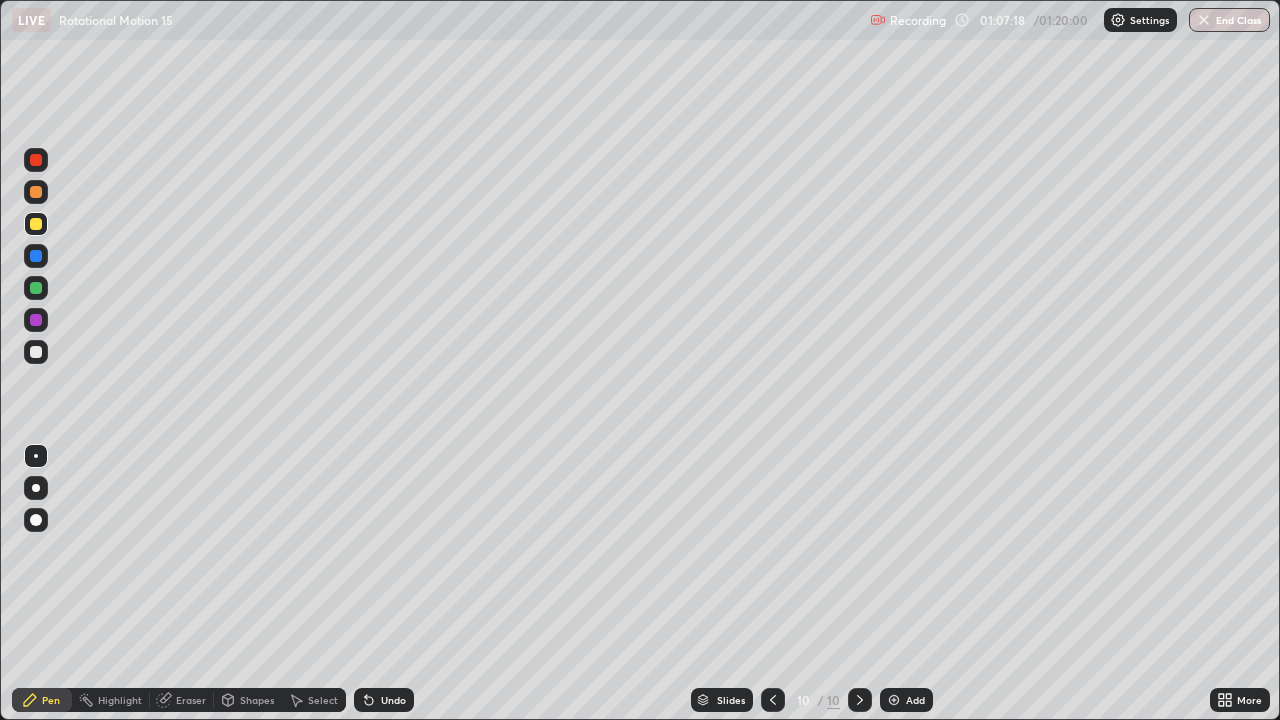 click at bounding box center (36, 288) 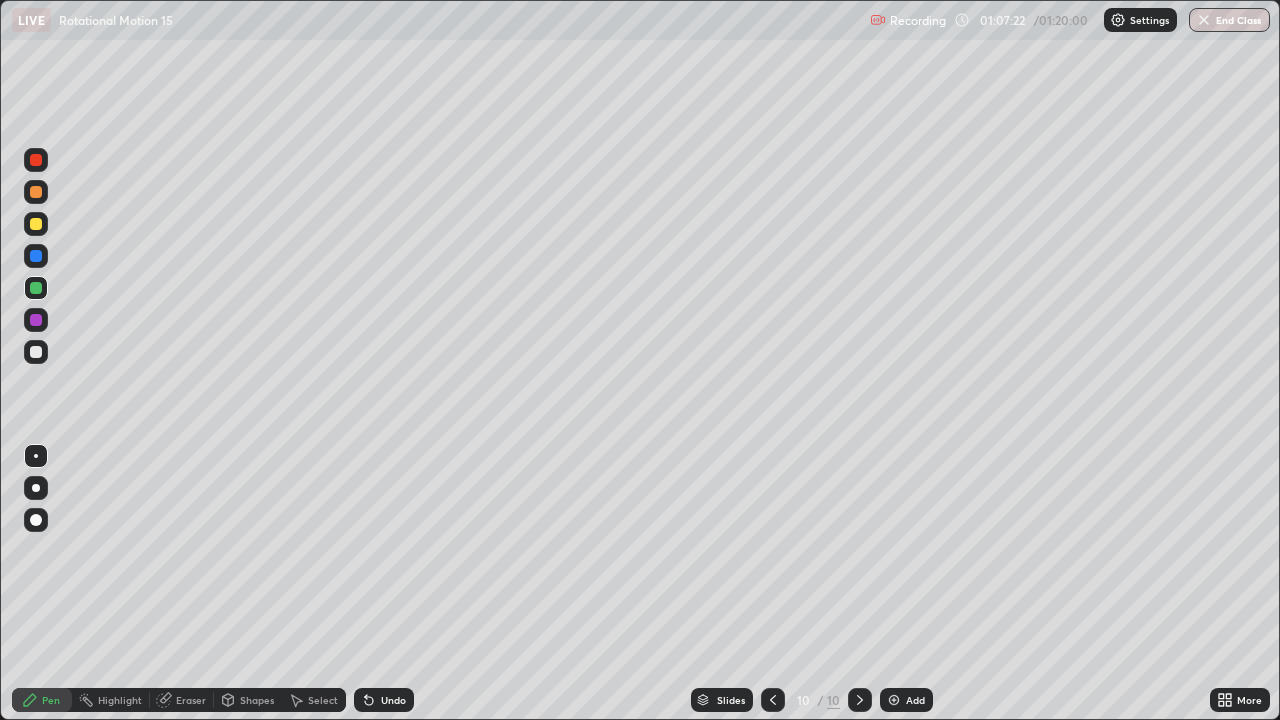 click at bounding box center [36, 352] 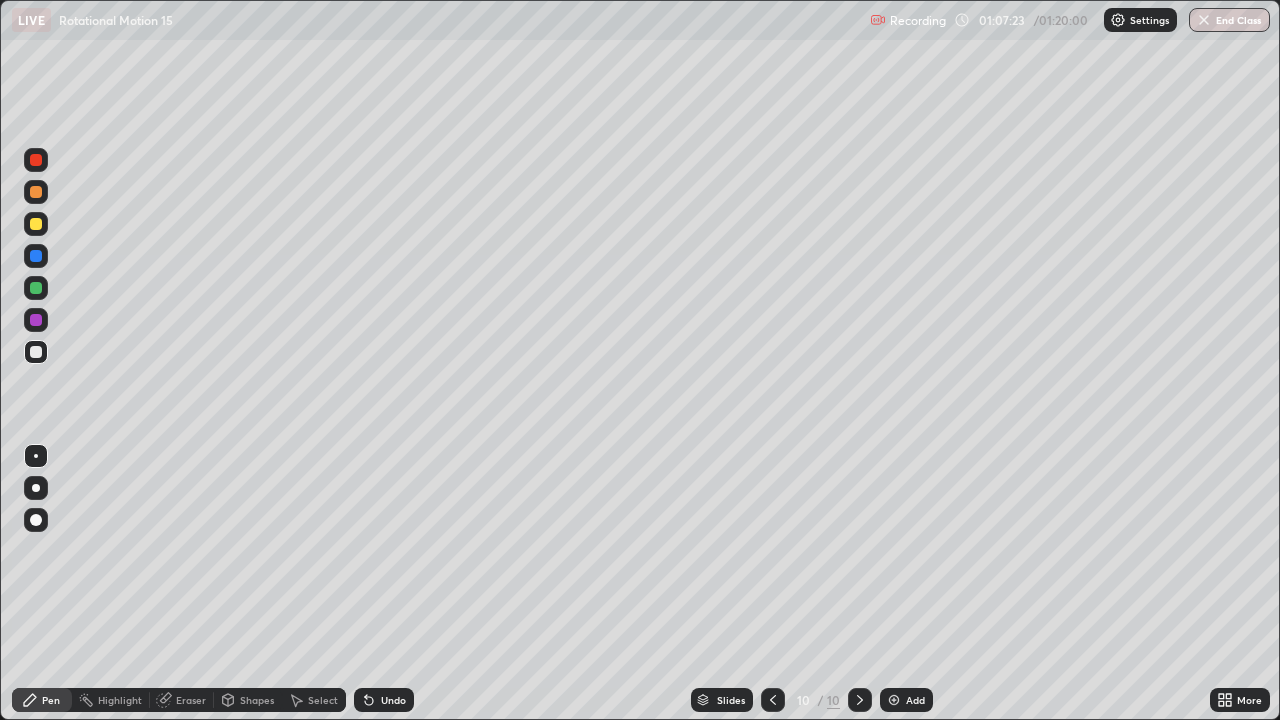 click at bounding box center (36, 224) 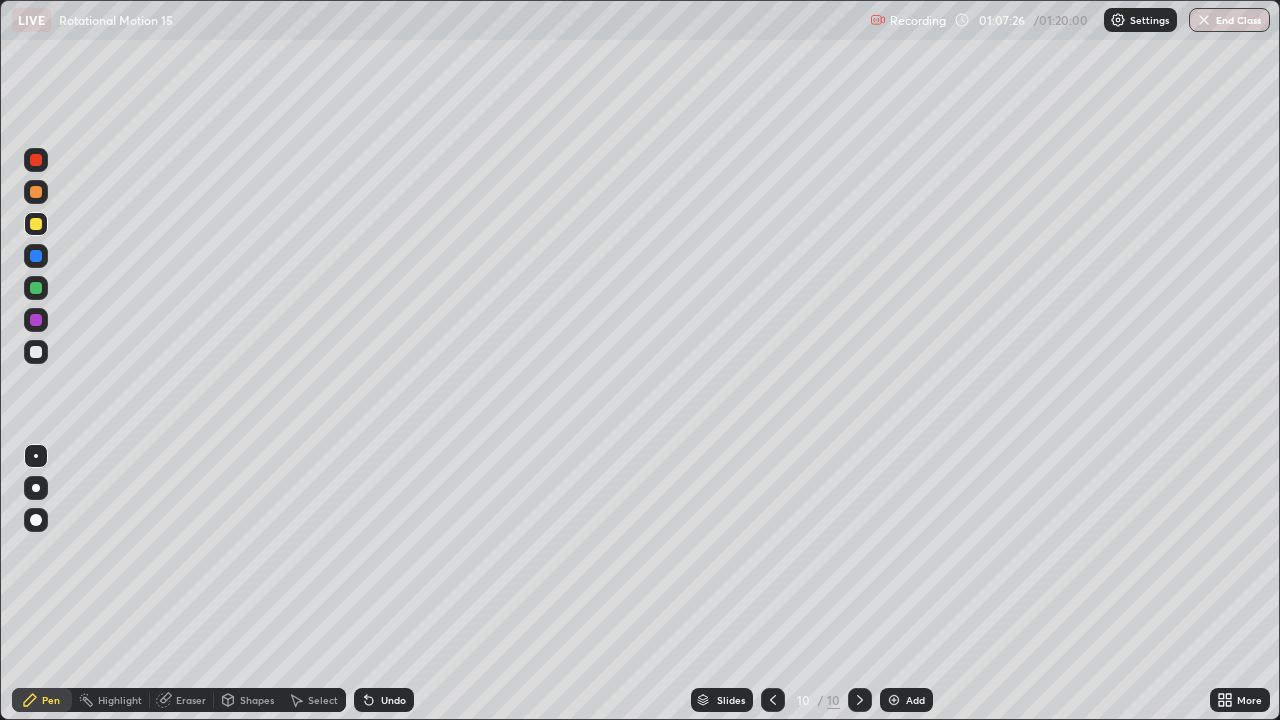 click at bounding box center [36, 352] 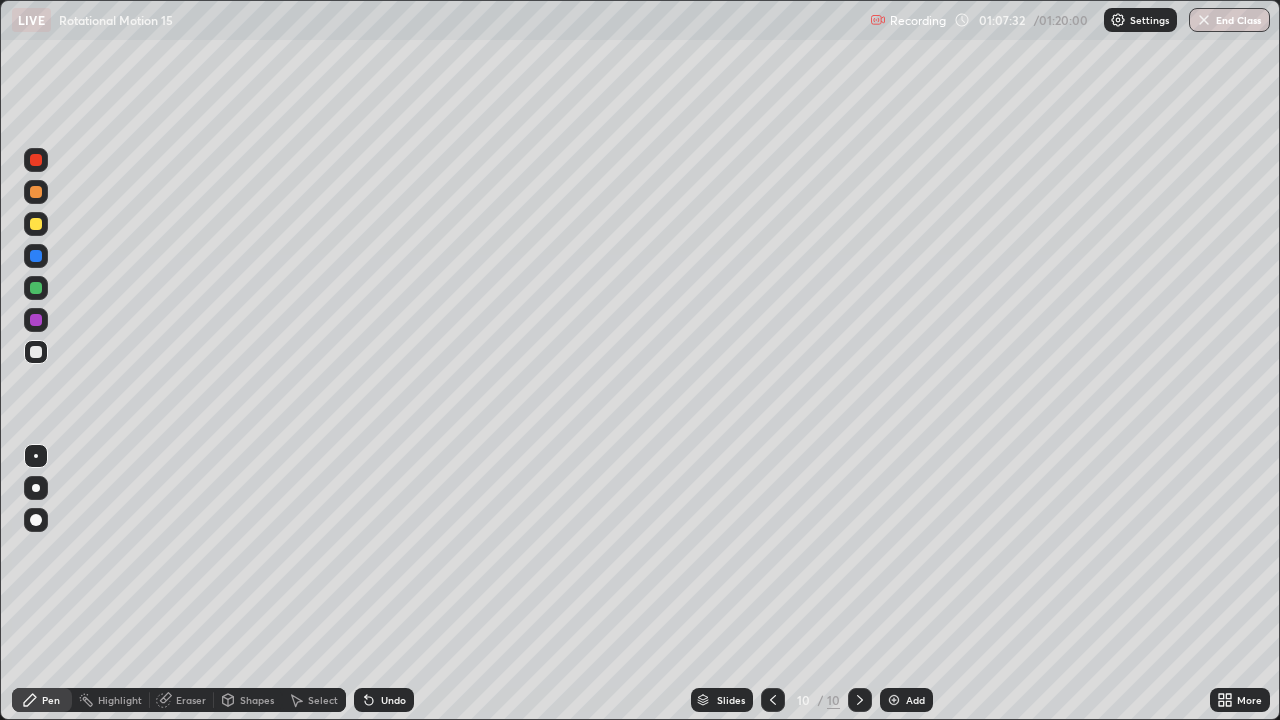 click at bounding box center [36, 224] 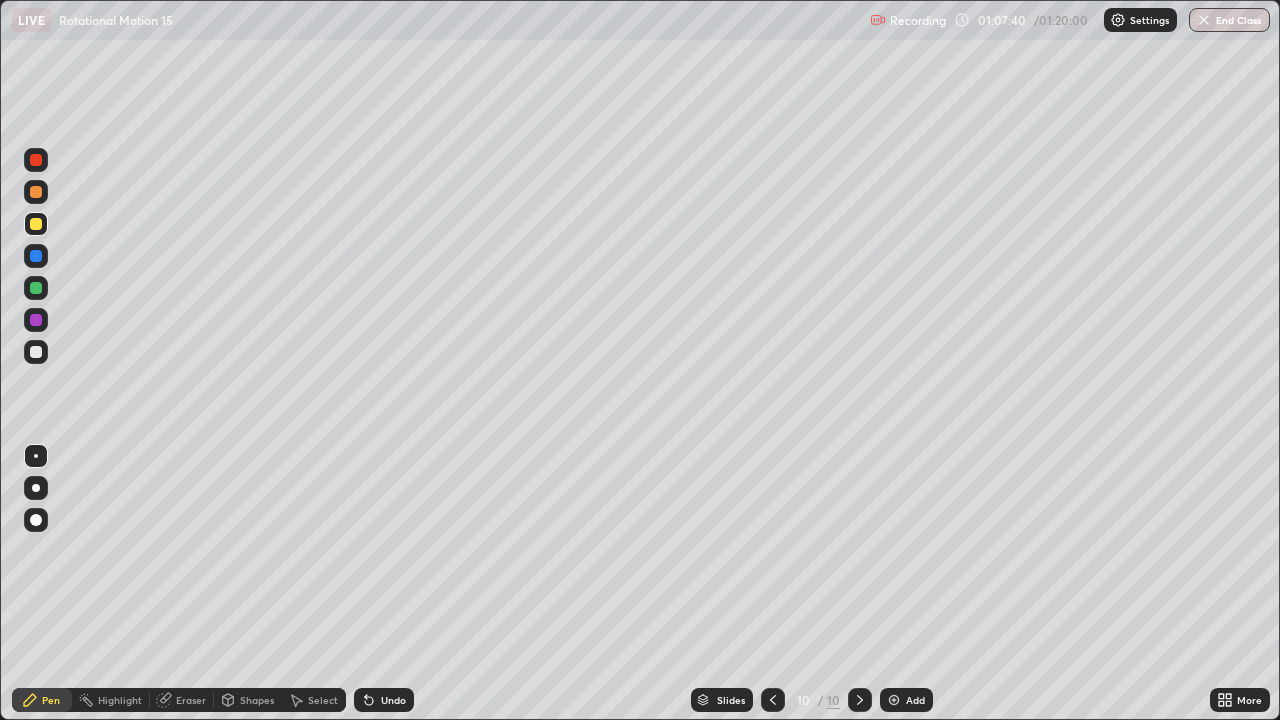 click at bounding box center (36, 288) 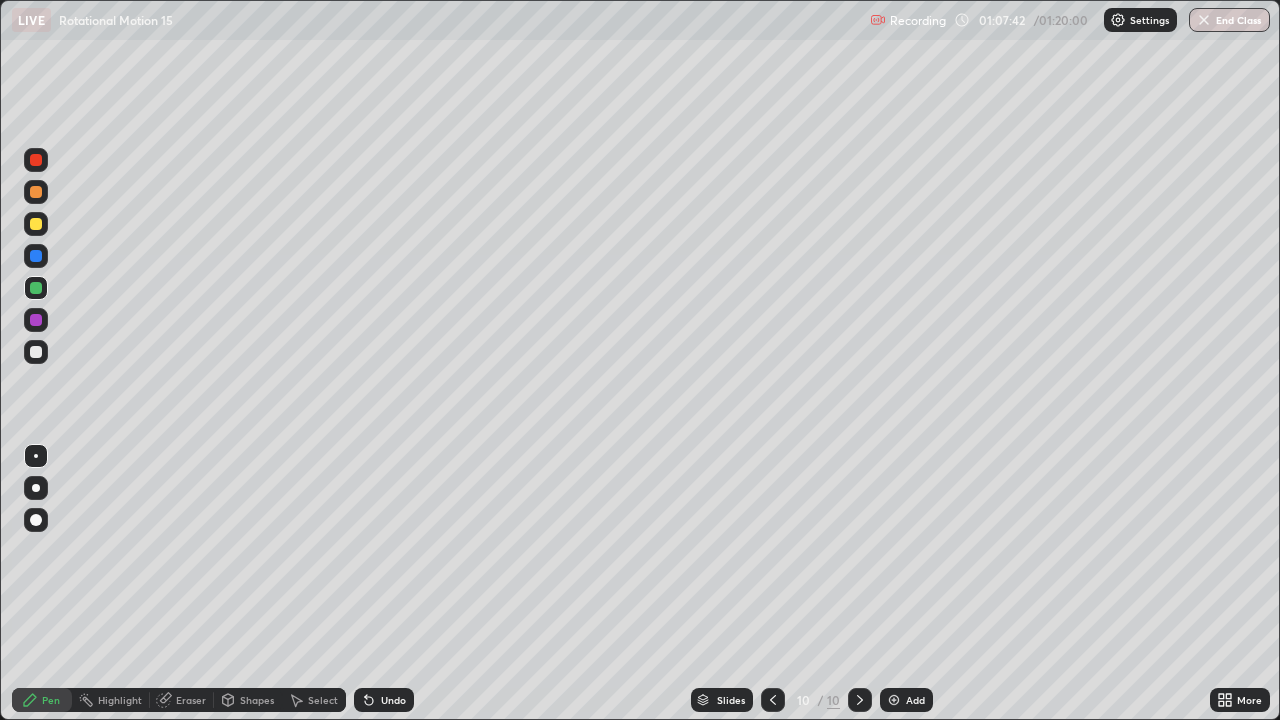 click at bounding box center [36, 352] 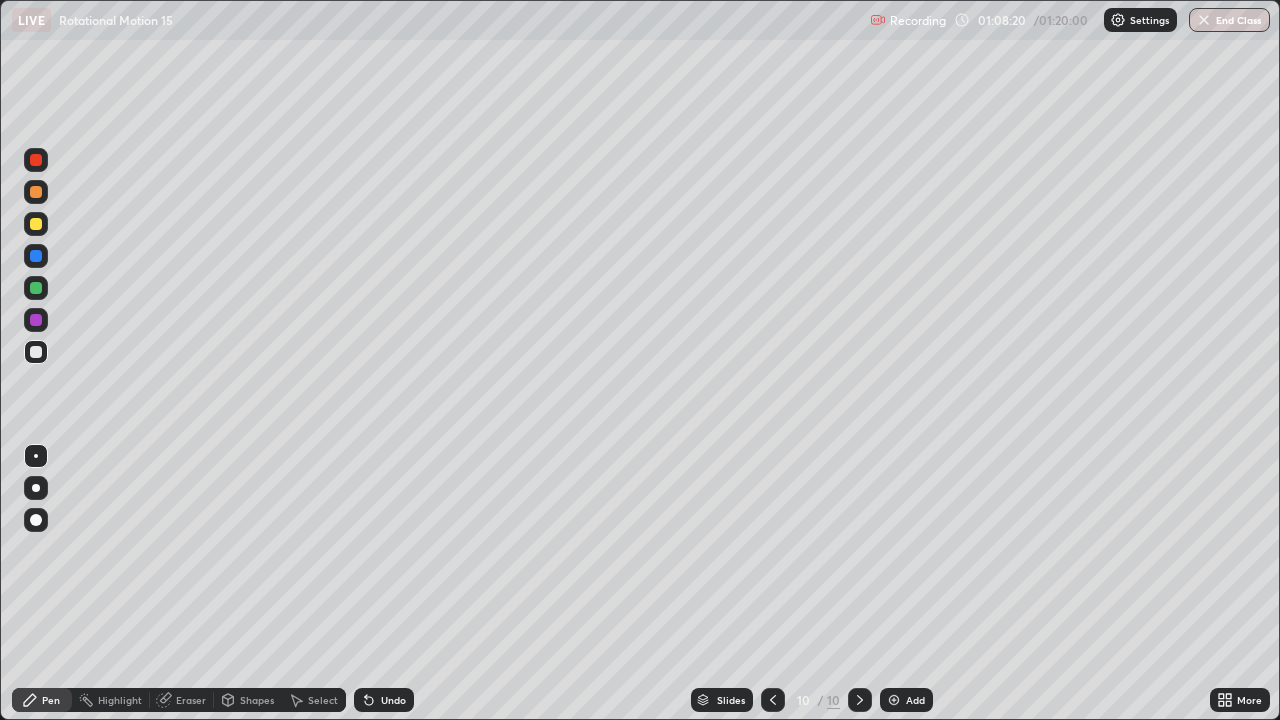 click at bounding box center [36, 192] 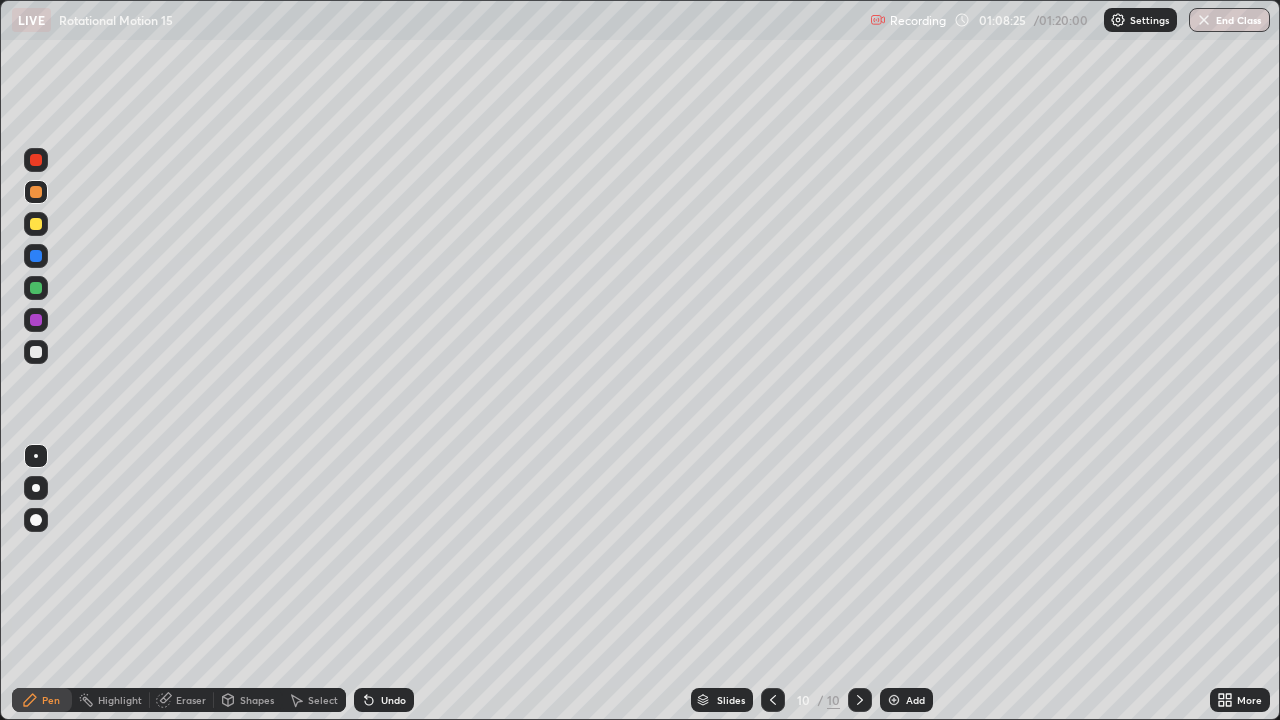 click at bounding box center (36, 352) 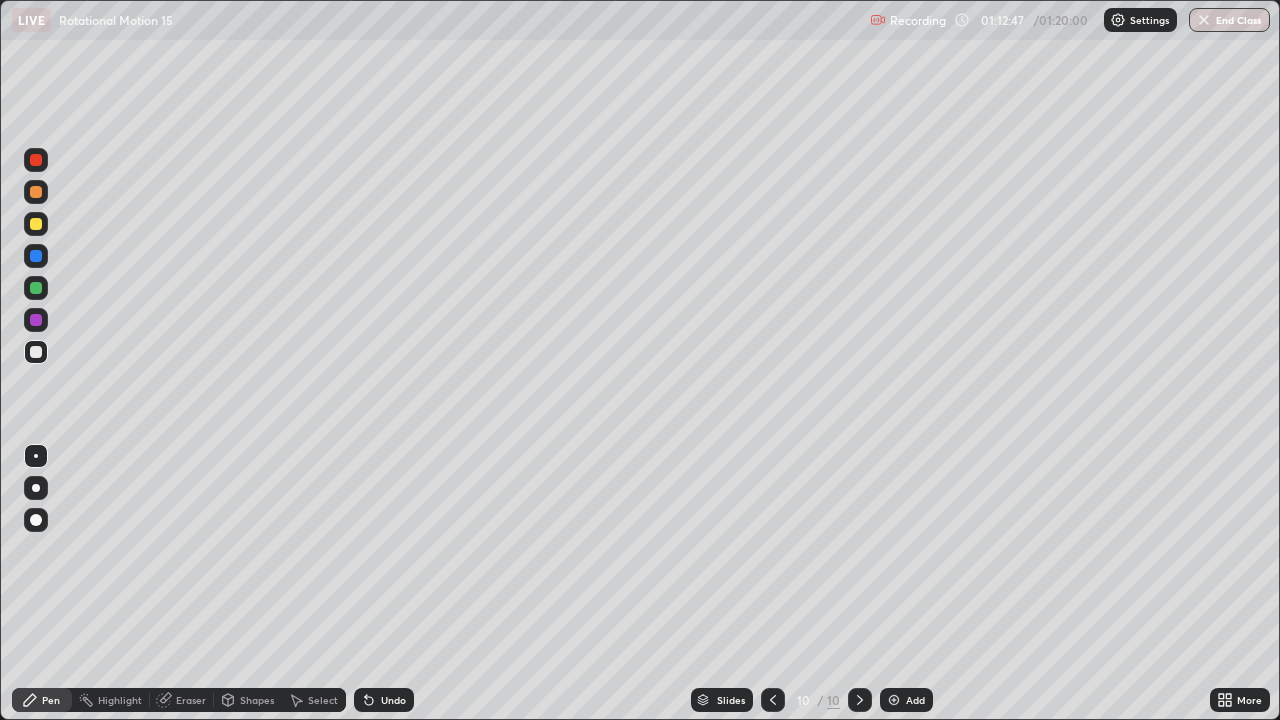 click on "Add" at bounding box center [915, 700] 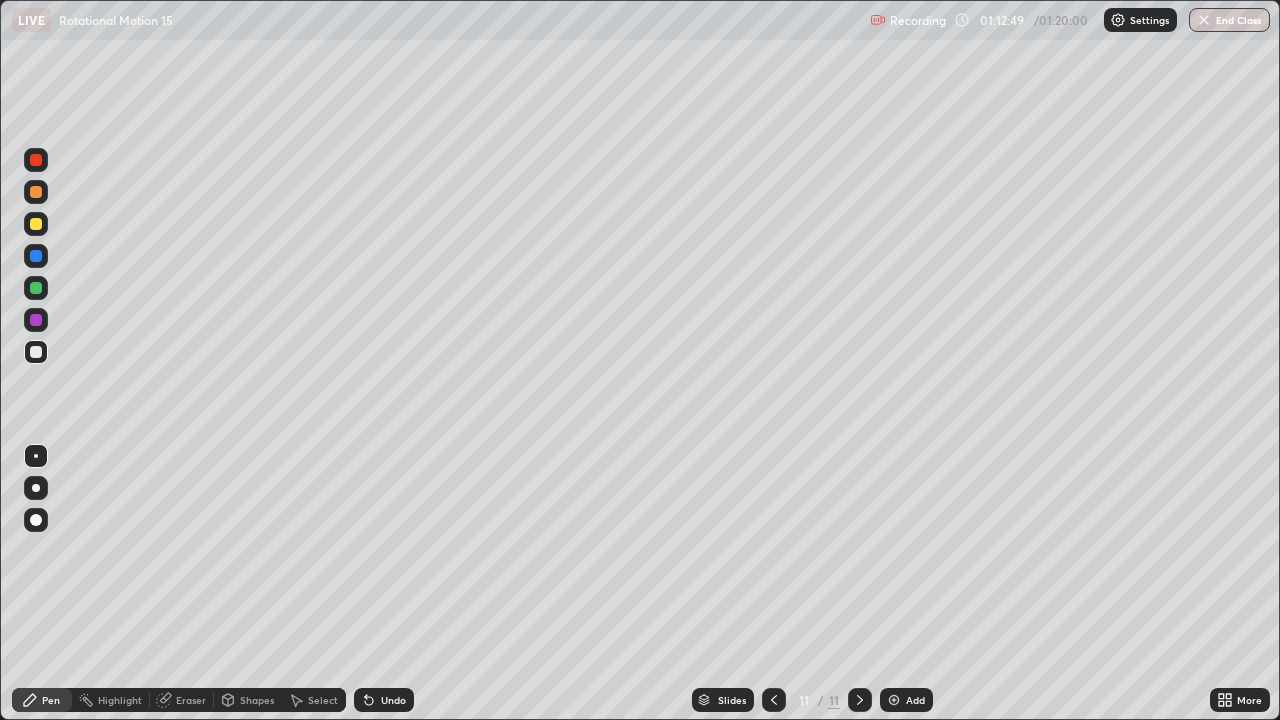 click at bounding box center [36, 288] 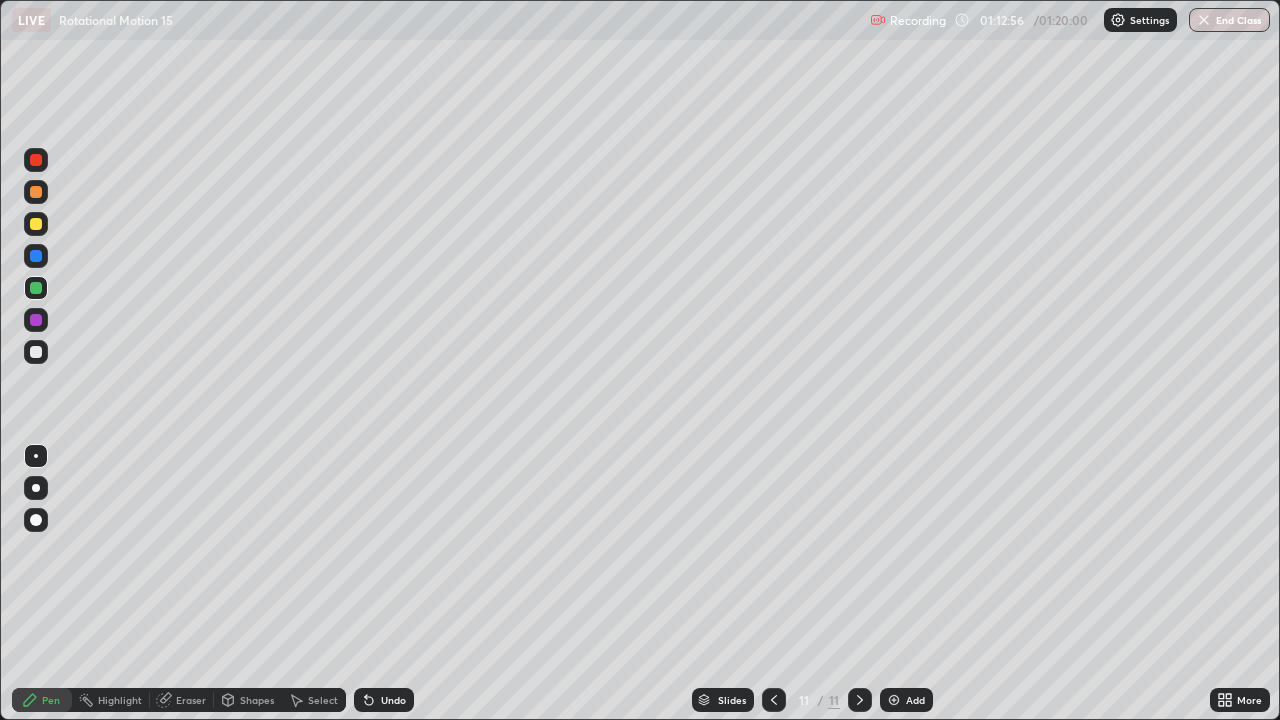 click at bounding box center [36, 224] 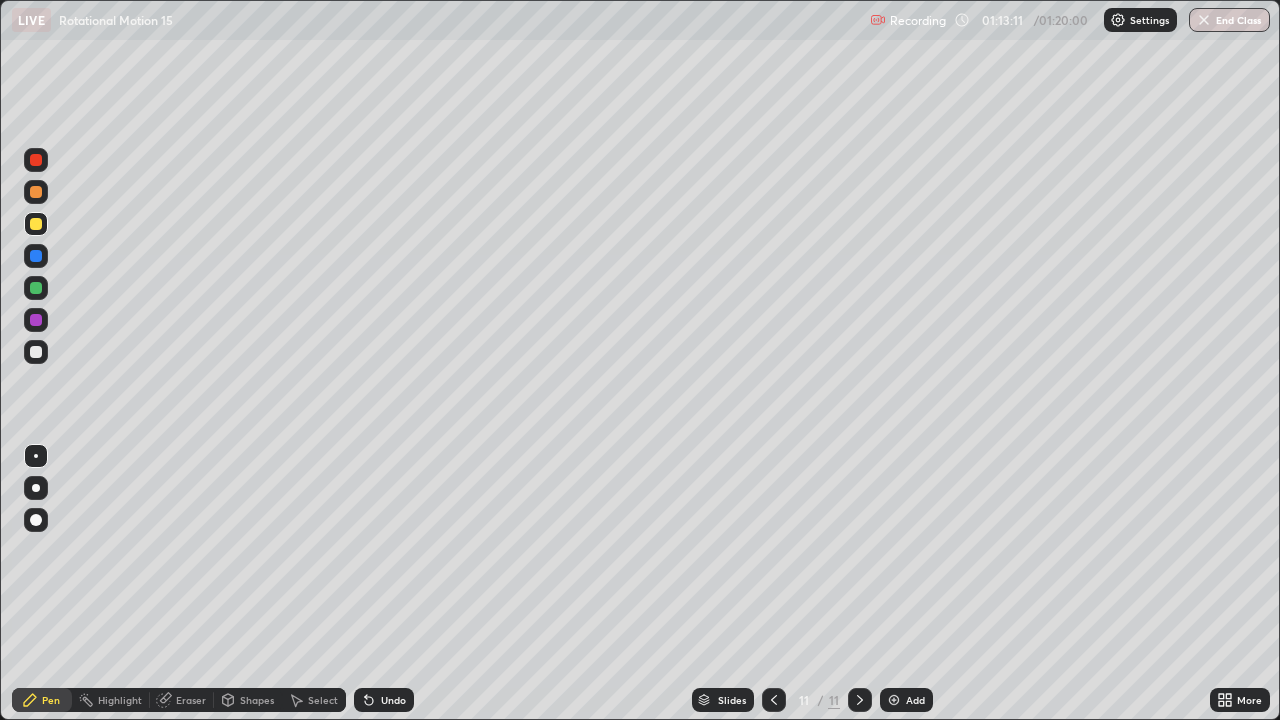 click at bounding box center (36, 352) 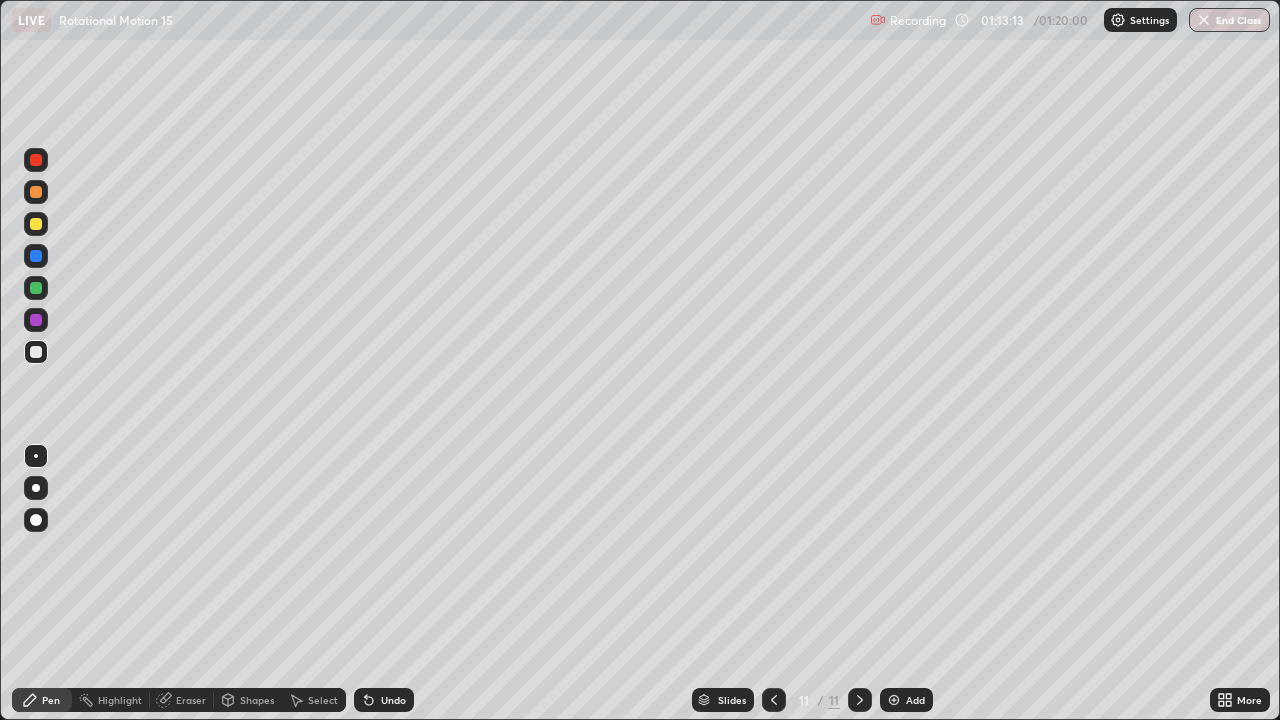 click on "Undo" at bounding box center (393, 700) 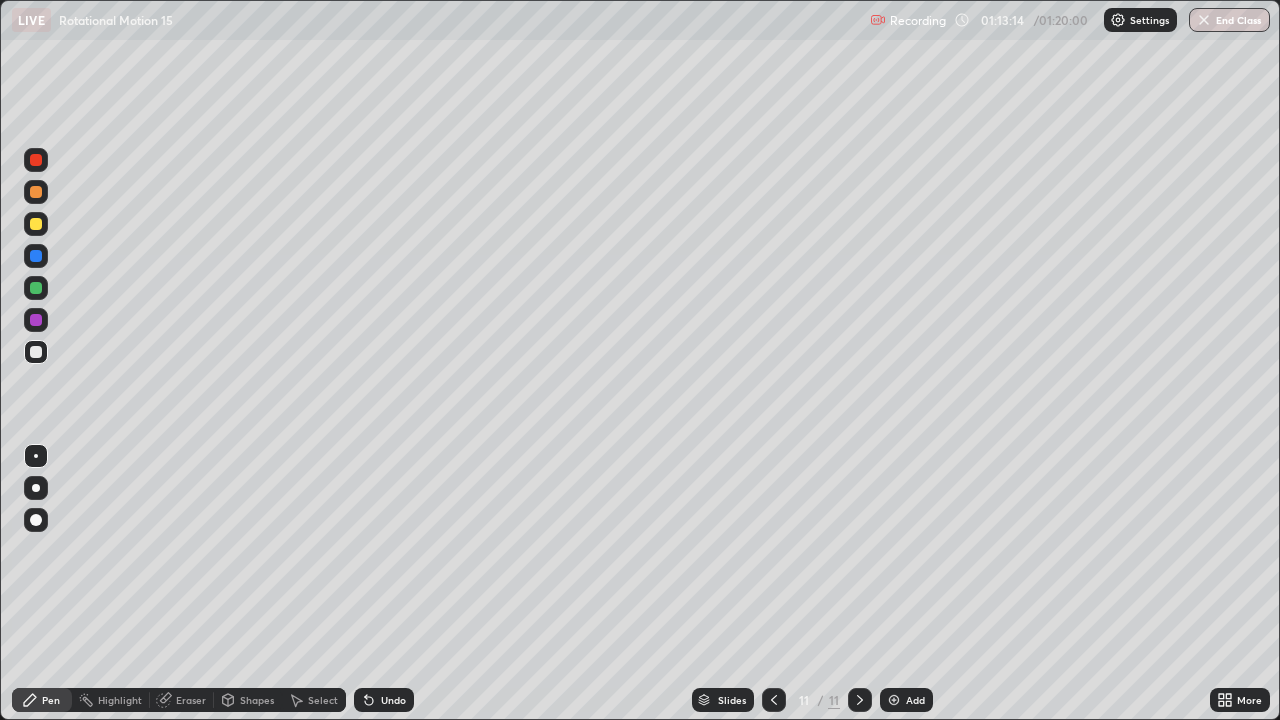 click on "Undo" at bounding box center (393, 700) 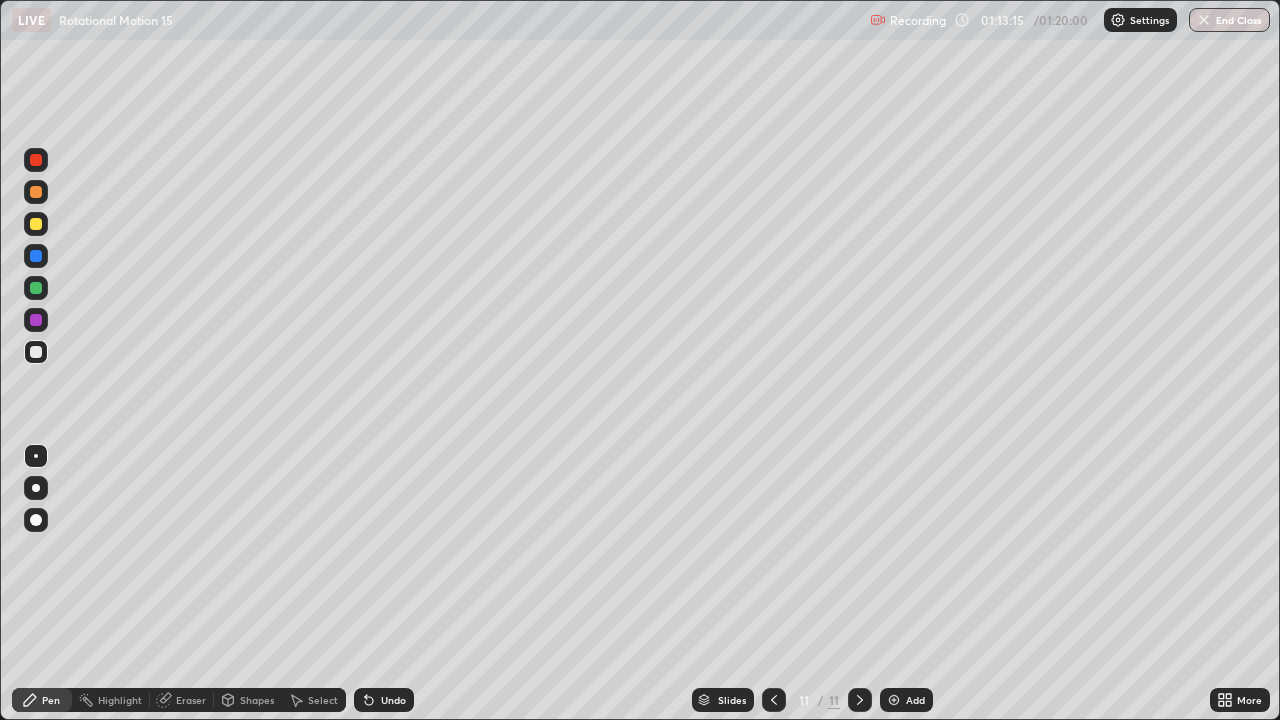 click on "Undo" at bounding box center (393, 700) 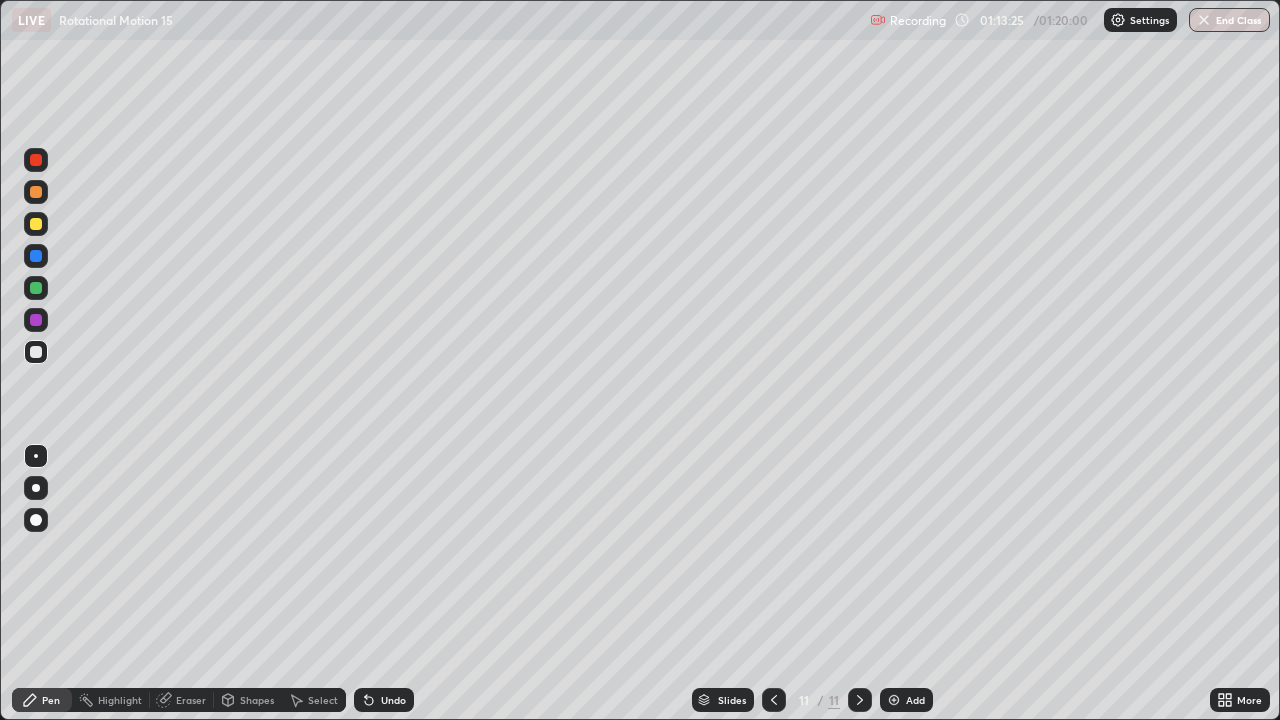 click at bounding box center (36, 224) 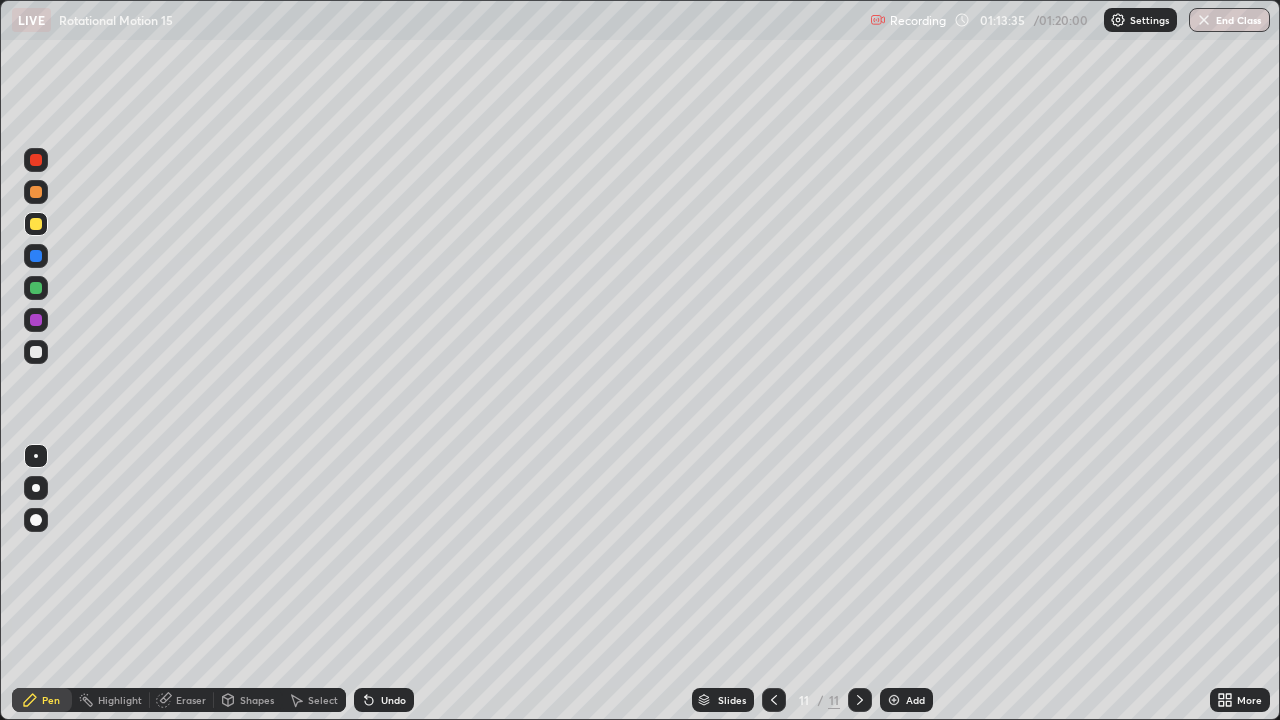 click on "Shapes" at bounding box center (257, 700) 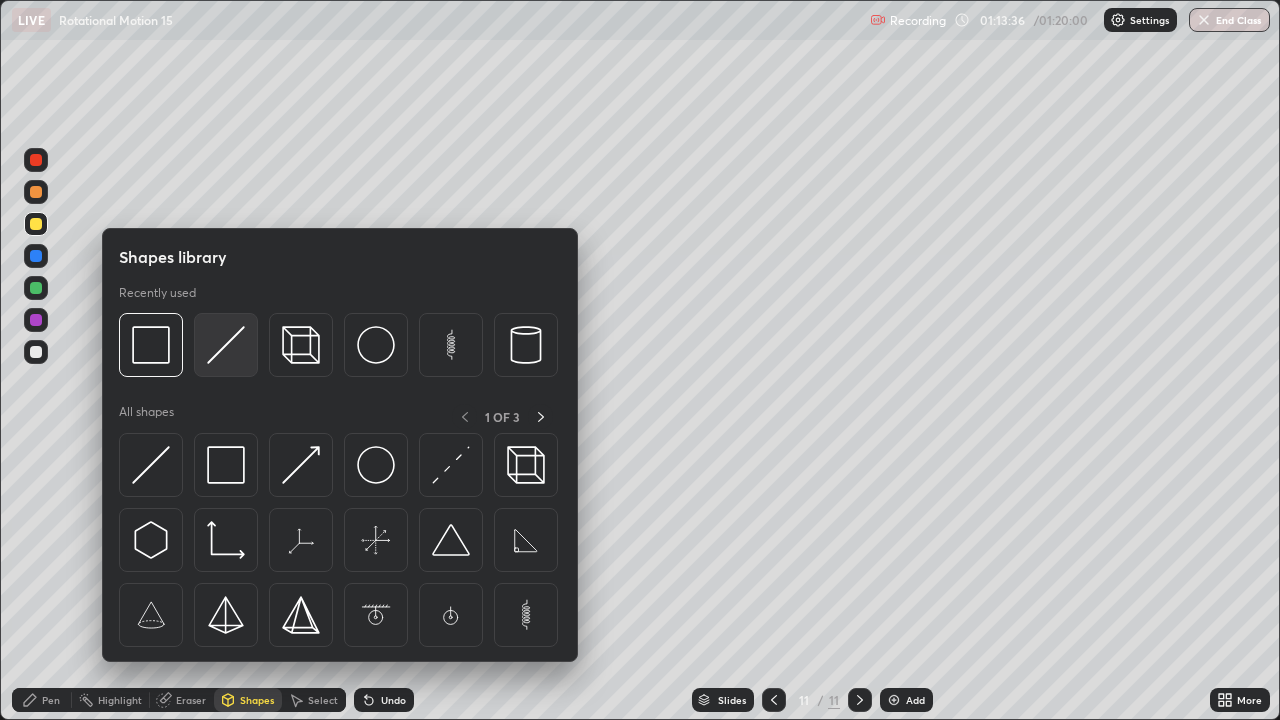 click at bounding box center [226, 345] 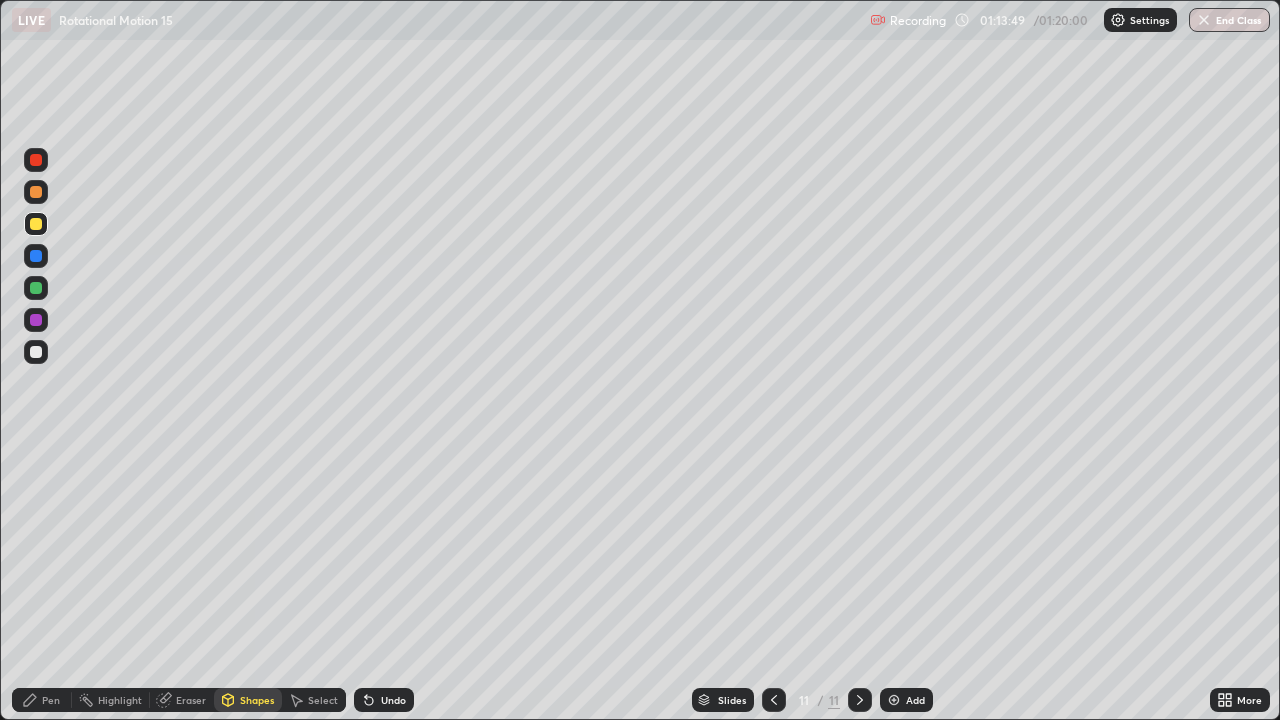 click on "Pen" at bounding box center (51, 700) 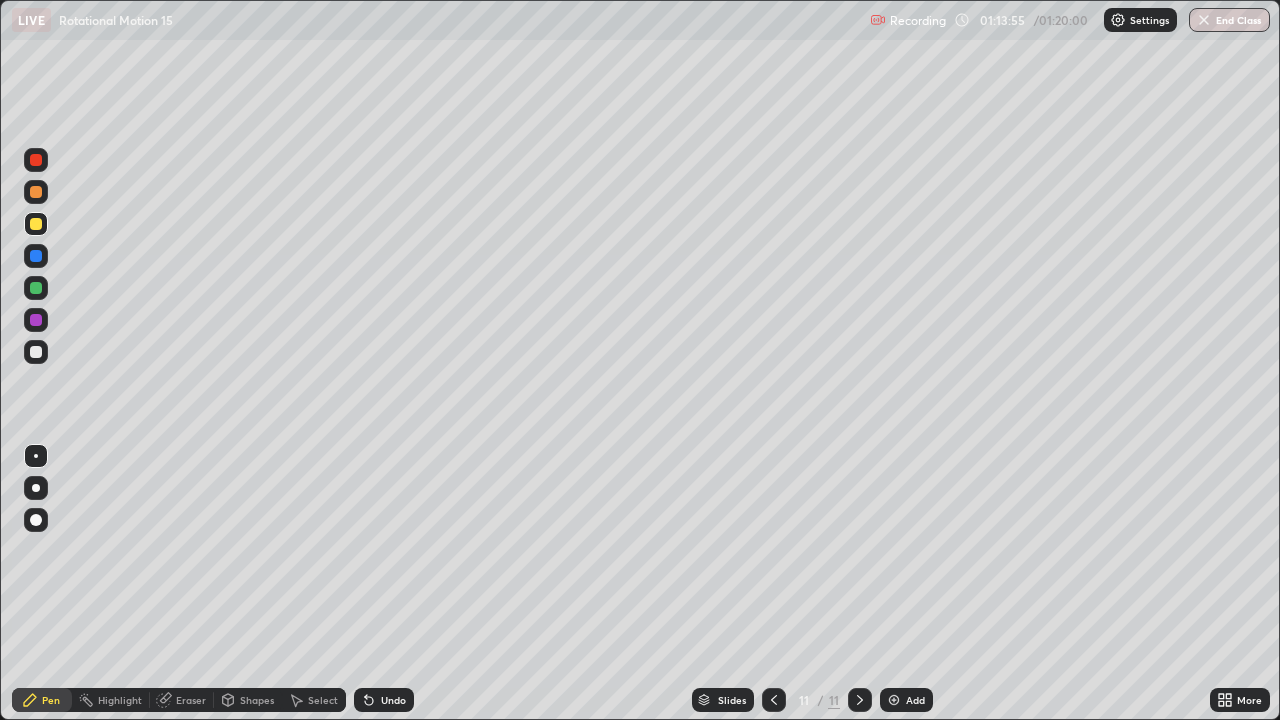 click at bounding box center (36, 352) 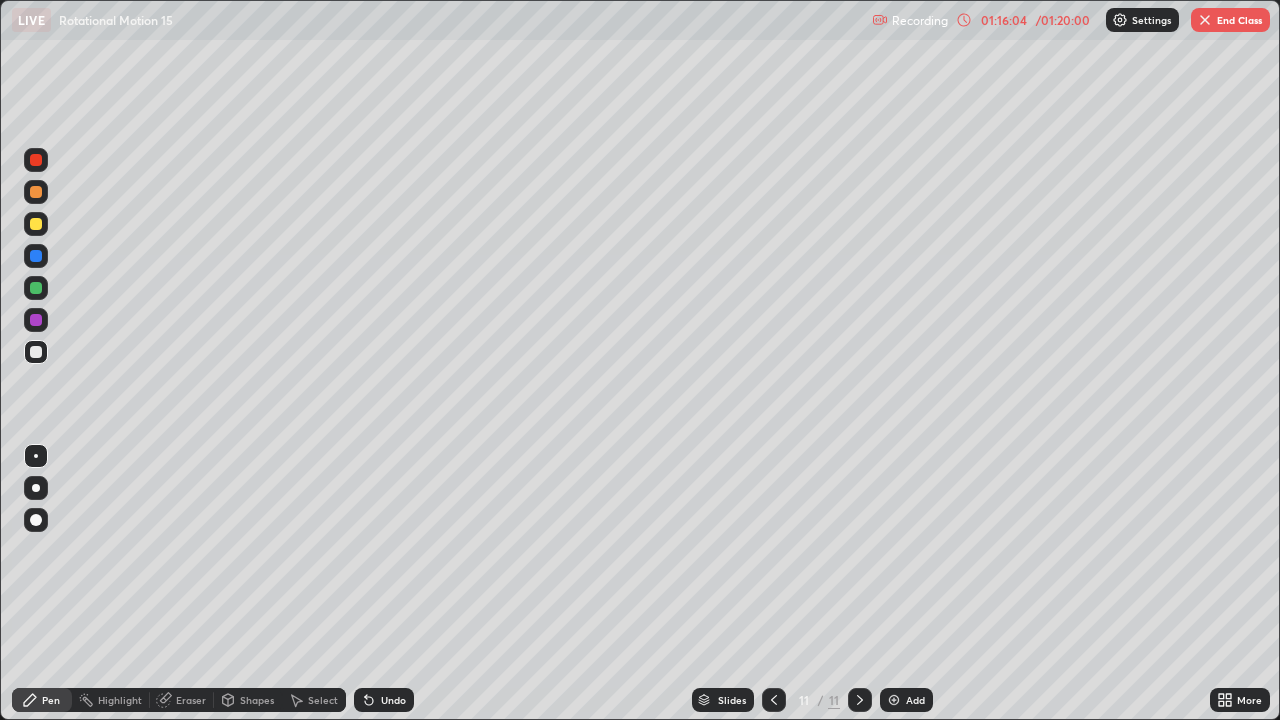 click on "End Class" at bounding box center [1230, 20] 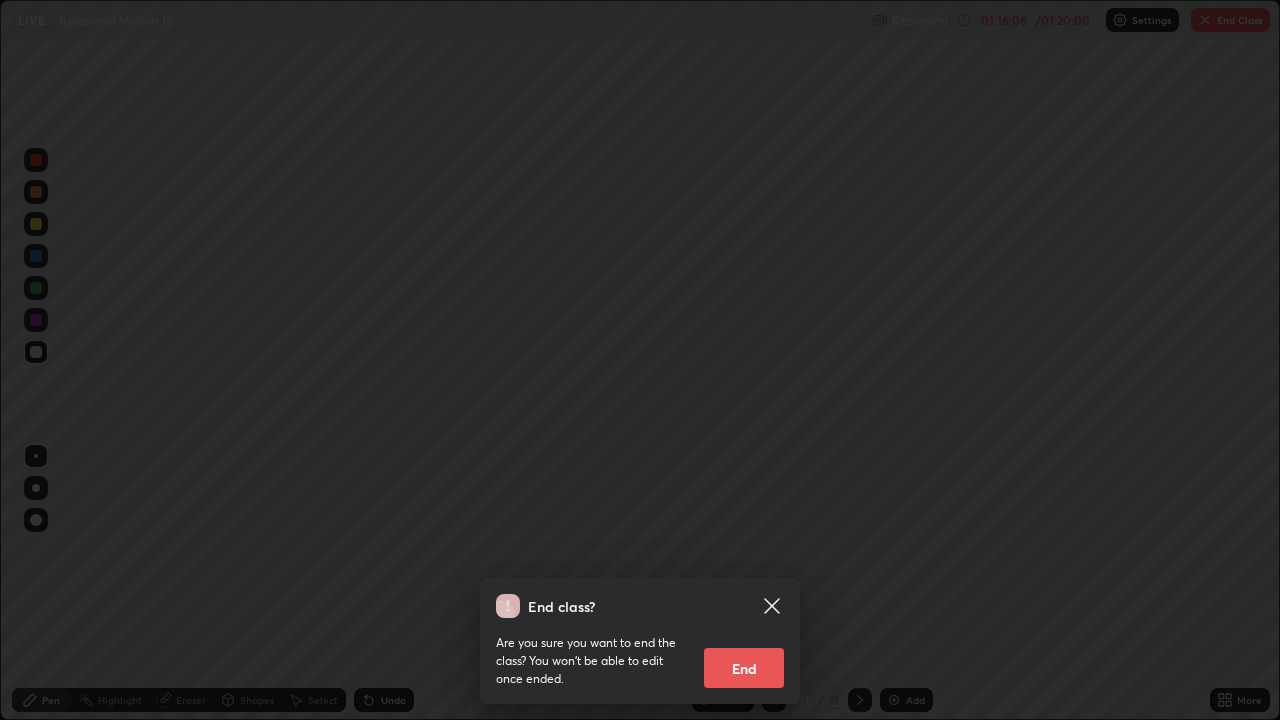click on "End" at bounding box center [744, 668] 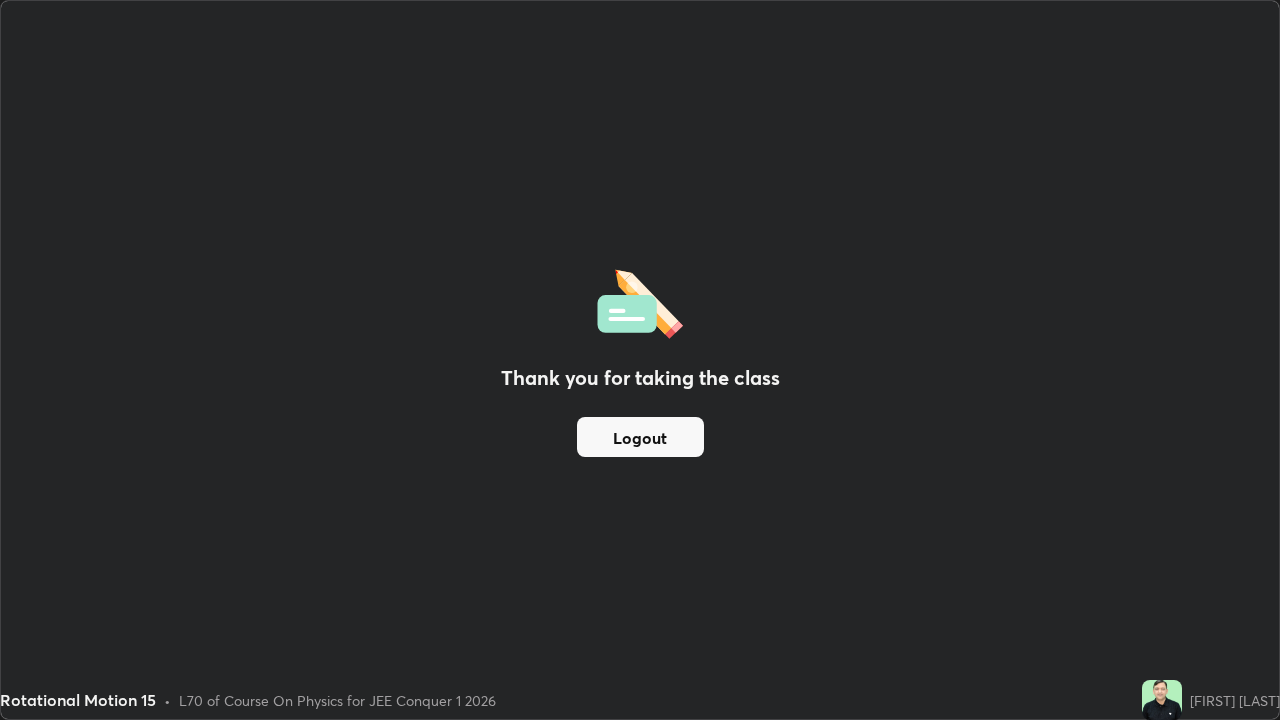 click on "Logout" at bounding box center [640, 437] 